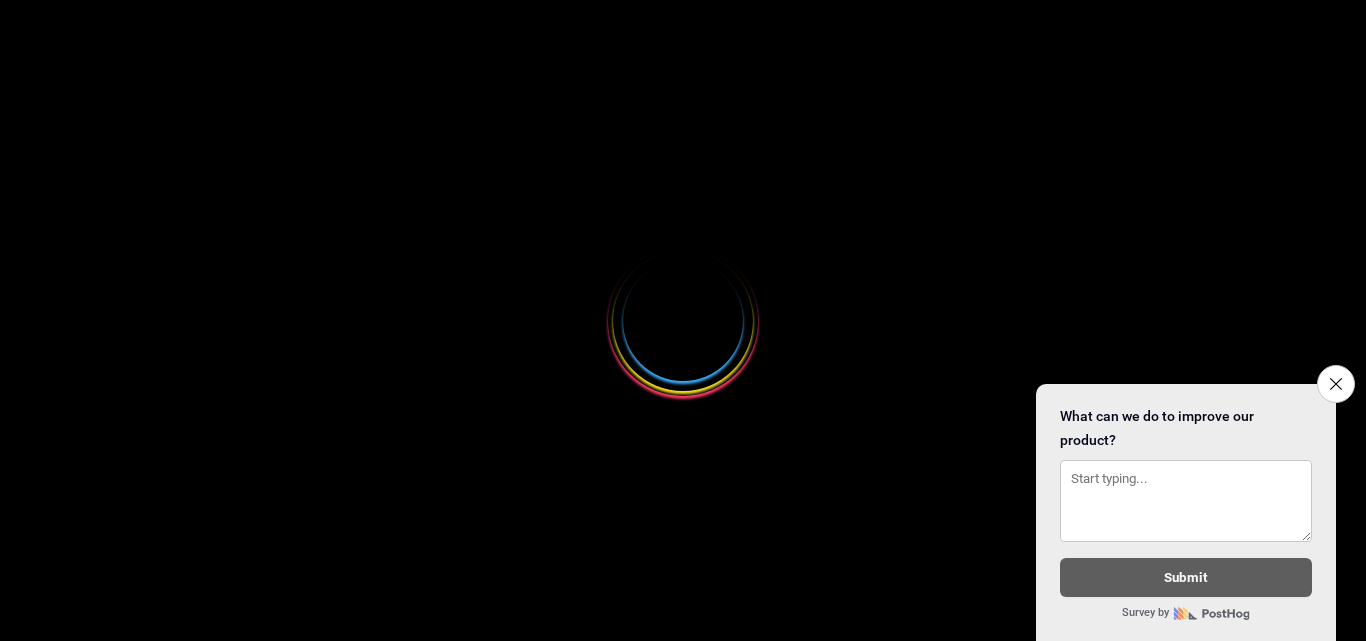 click at bounding box center [683, 320] 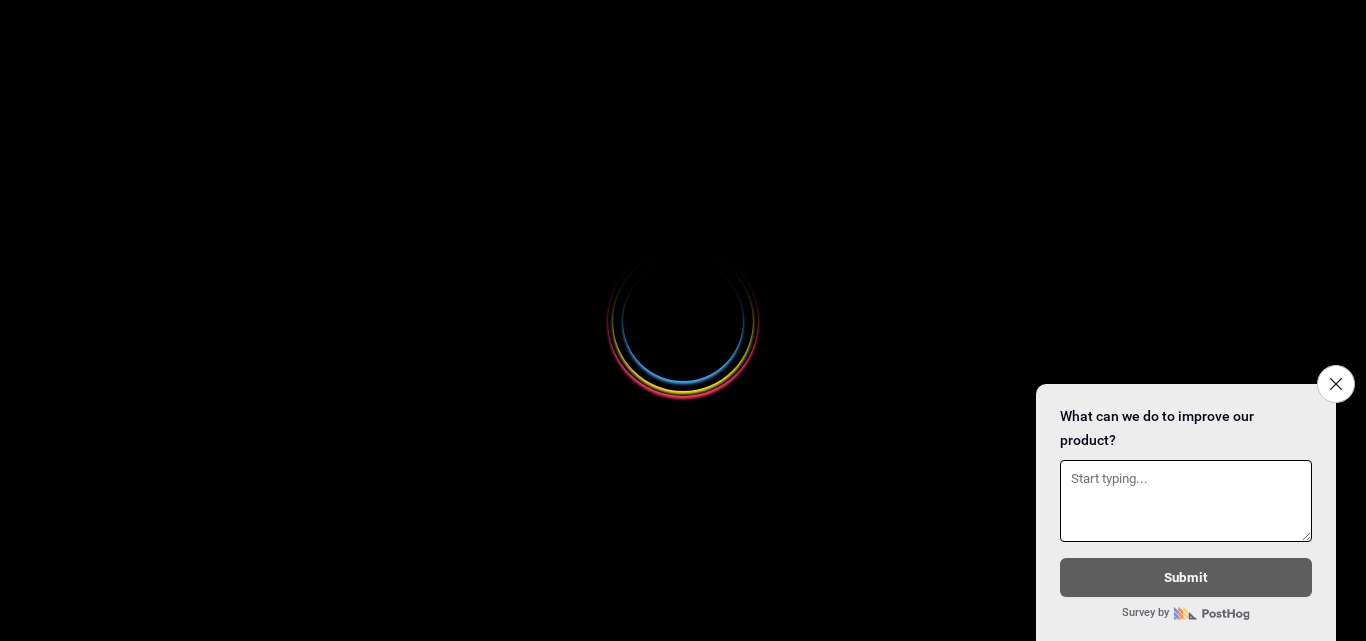 click at bounding box center [683, 320] 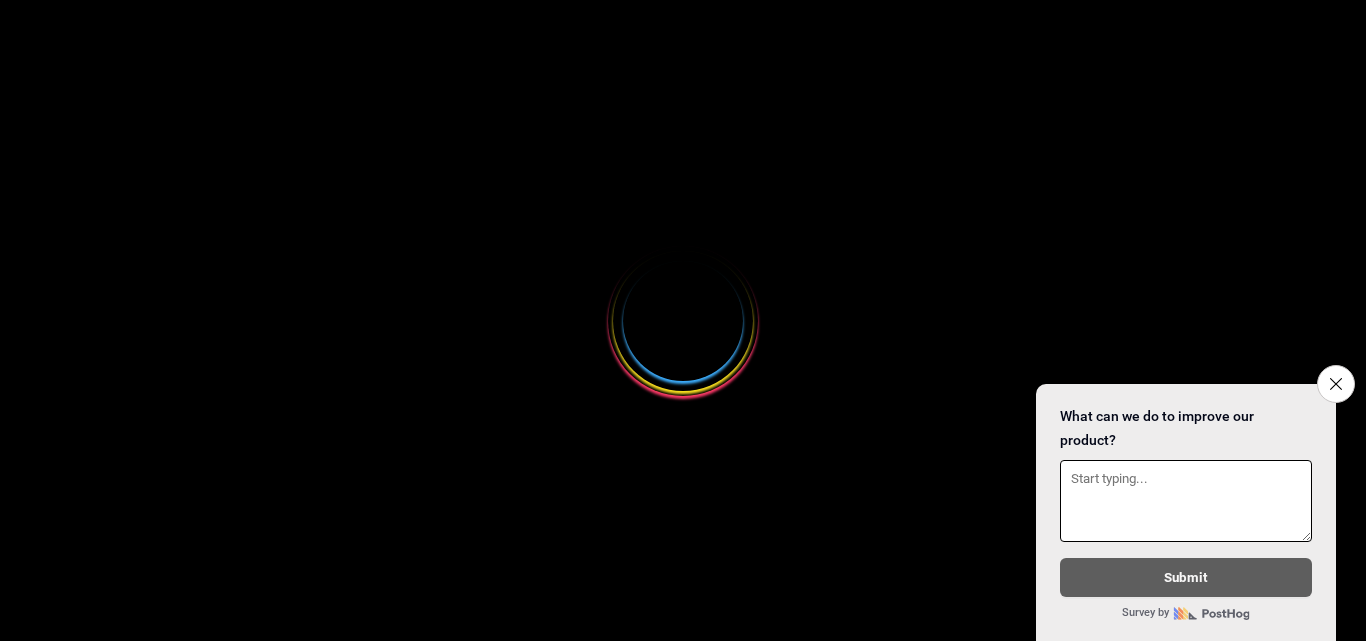 scroll, scrollTop: 0, scrollLeft: 0, axis: both 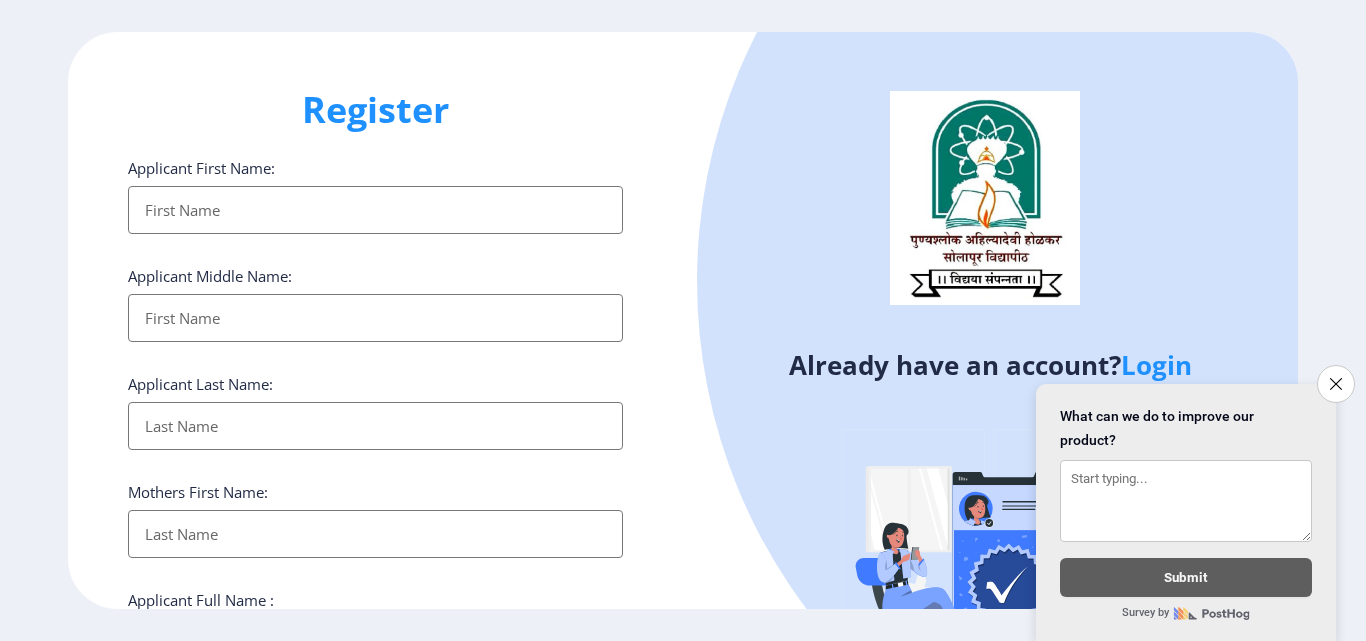 click on "Applicant First Name:" at bounding box center [375, 210] 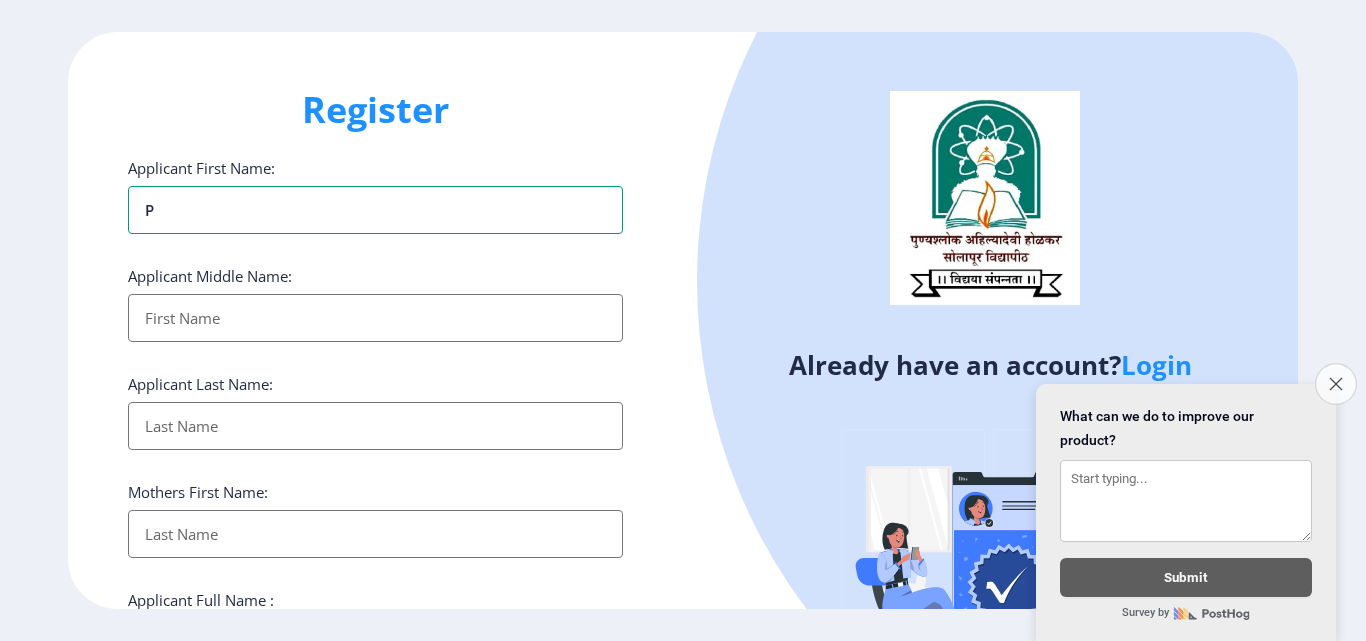 type on "P" 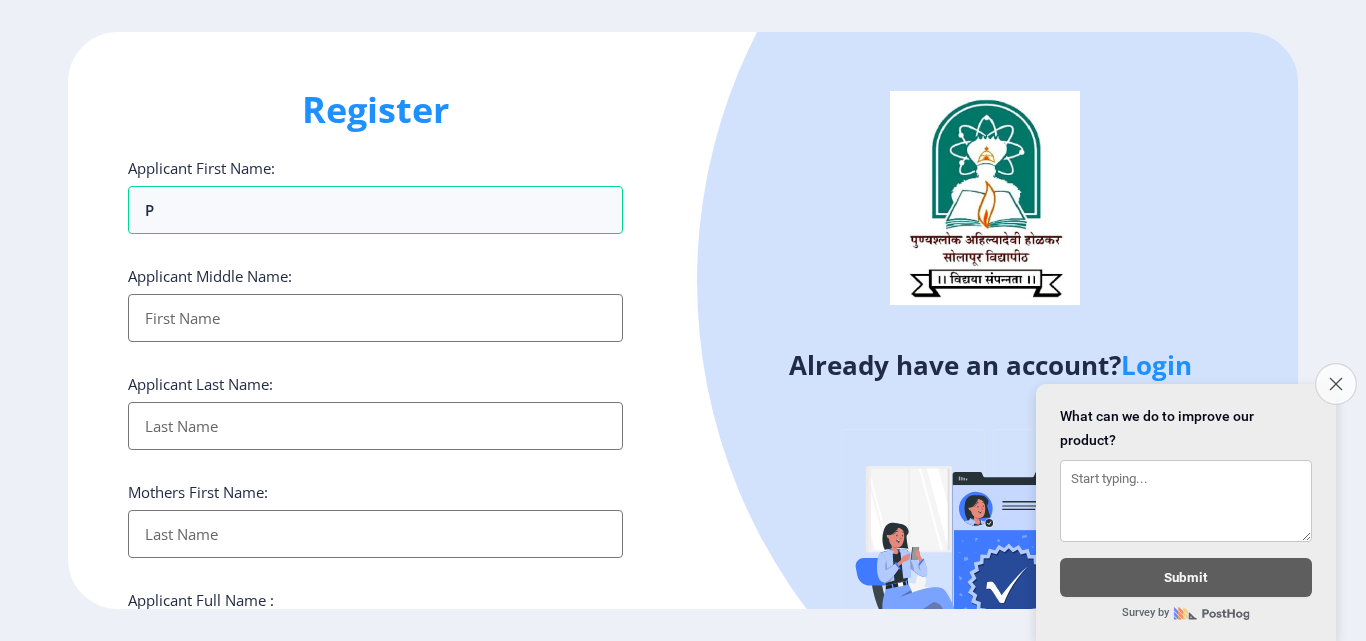 click on "Close survey" at bounding box center (1336, 384) 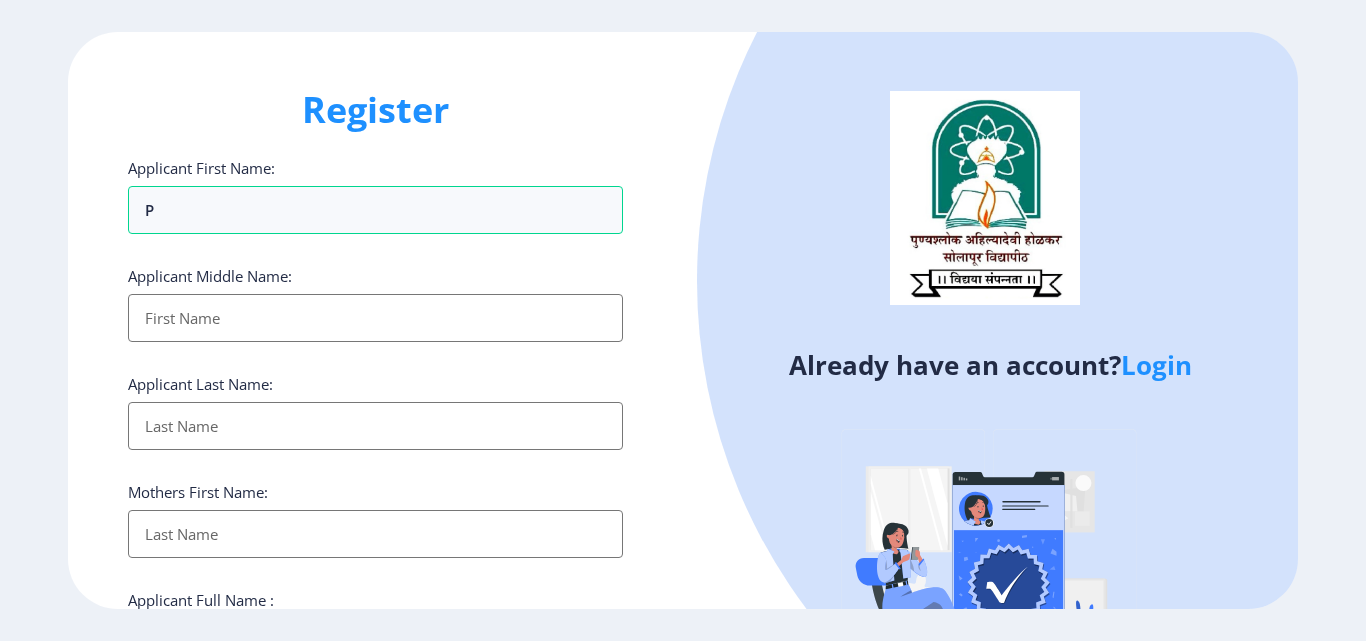 click on "Login" 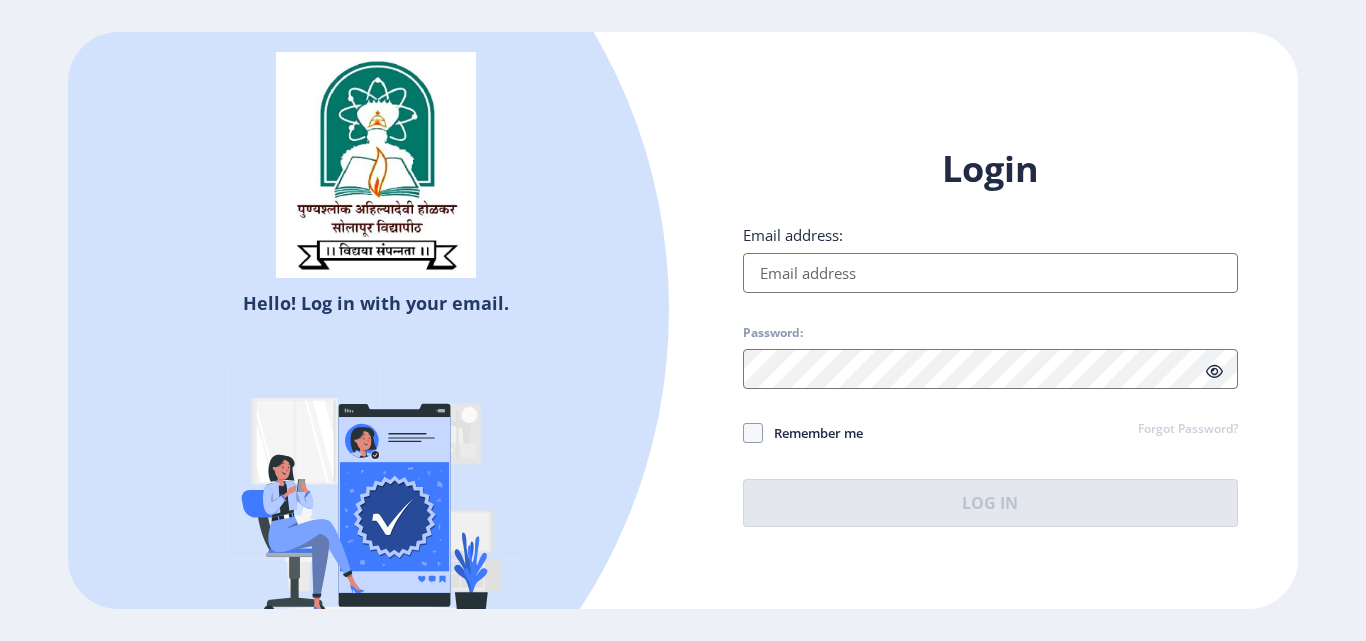 click on "Email address:" at bounding box center (990, 273) 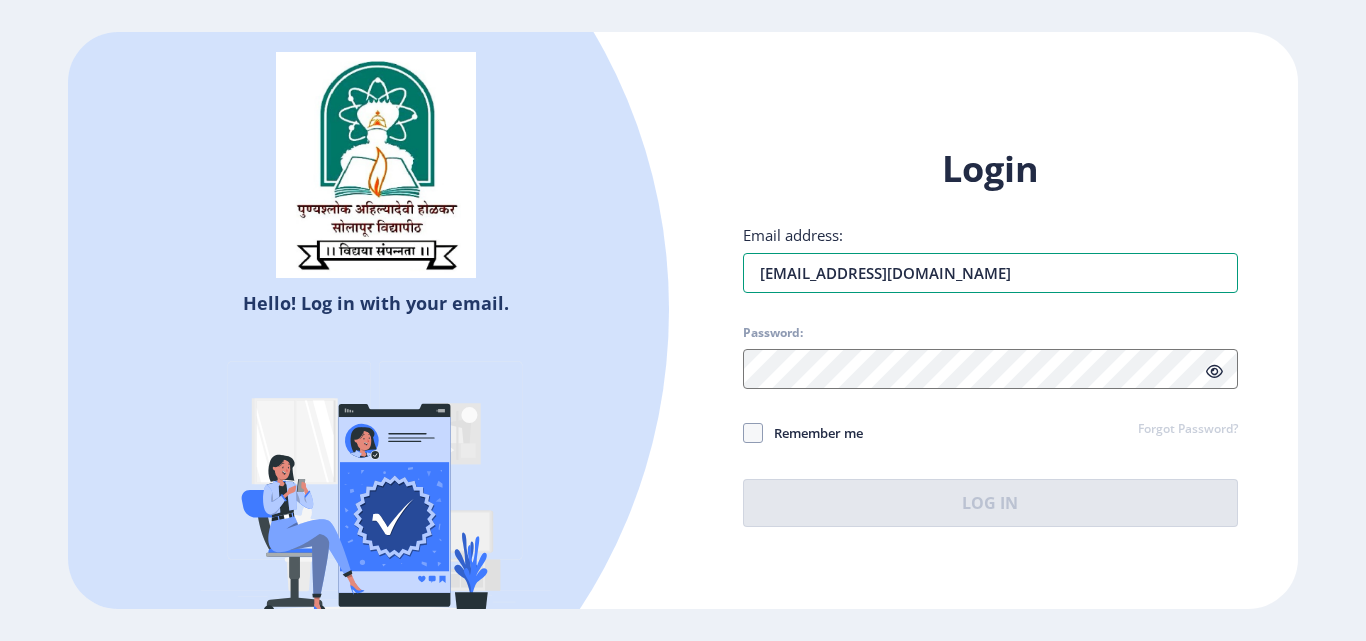 type on "[EMAIL_ADDRESS][DOMAIN_NAME]" 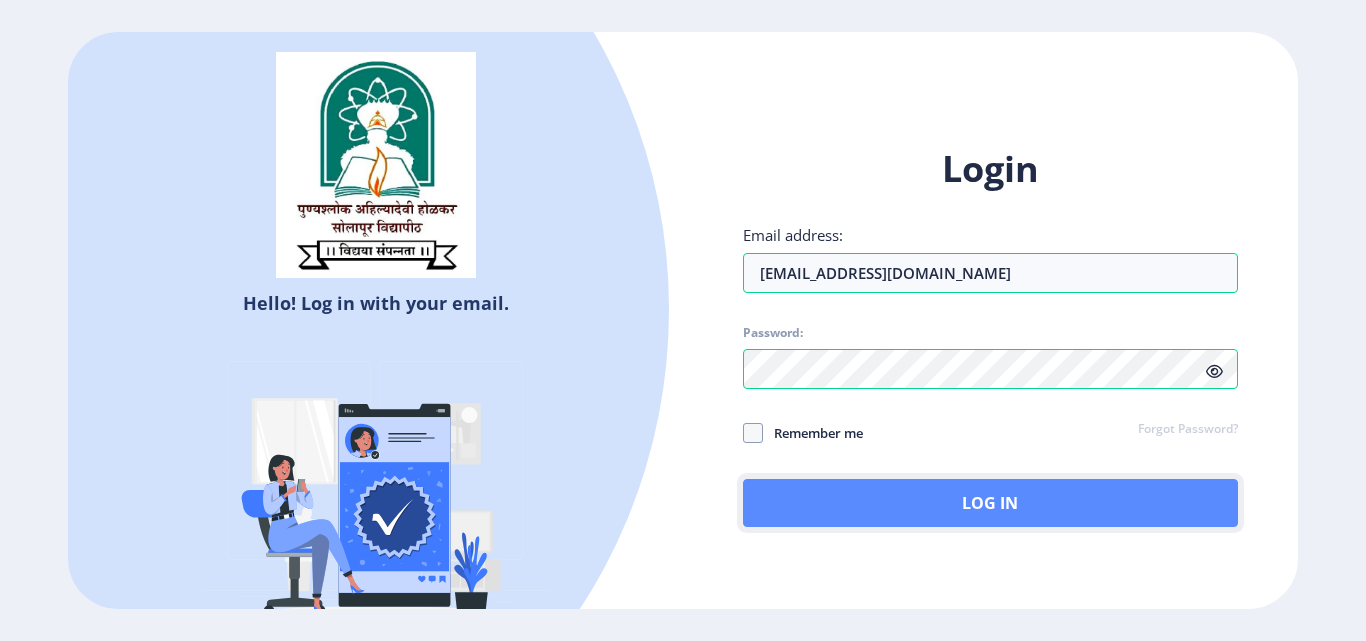 click on "Log In" 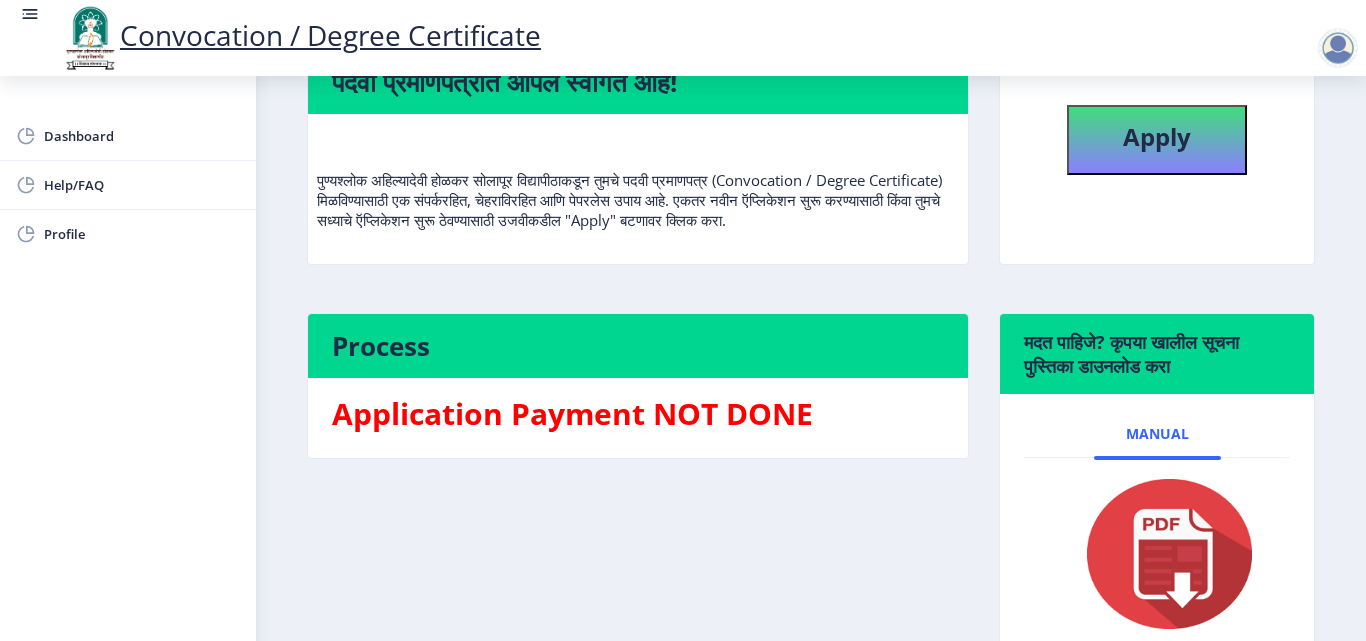 scroll, scrollTop: 200, scrollLeft: 0, axis: vertical 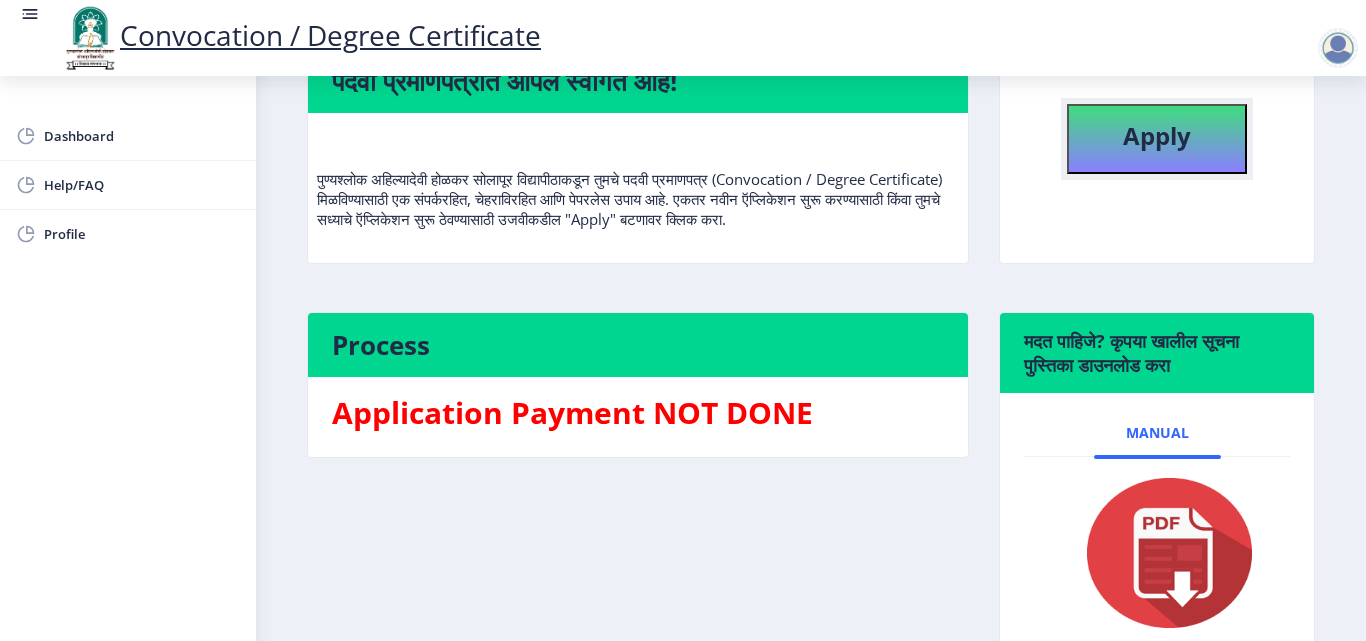 click on "Apply" 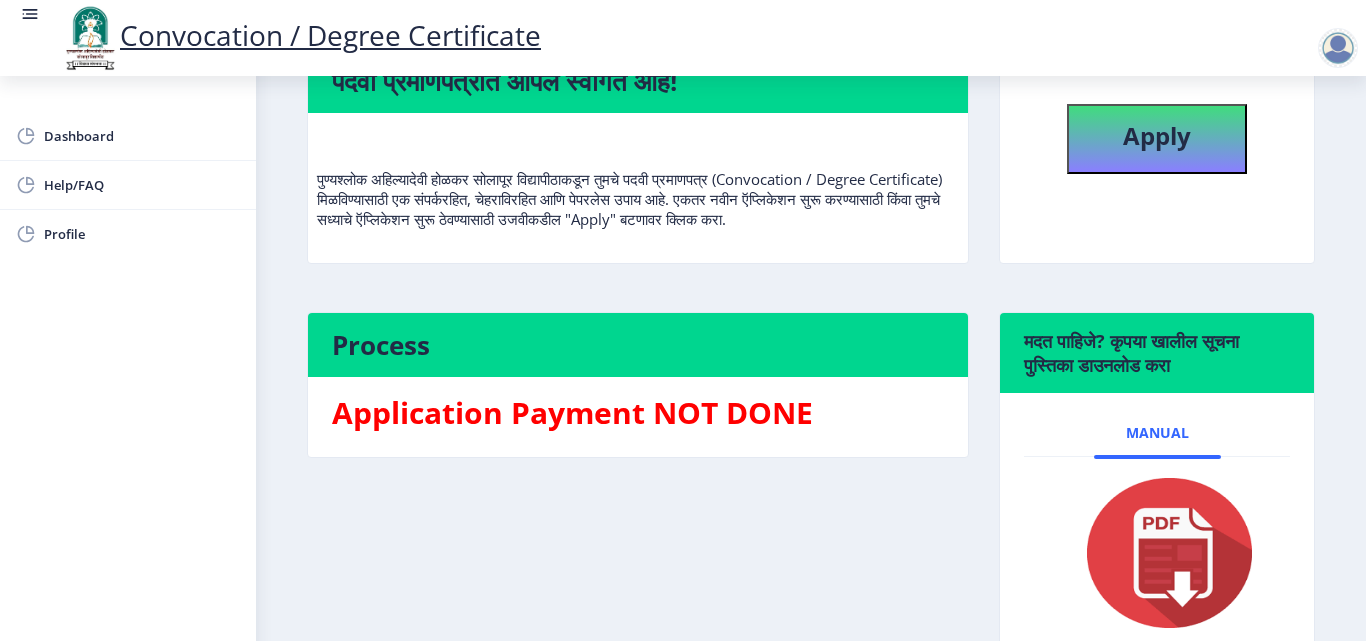 select 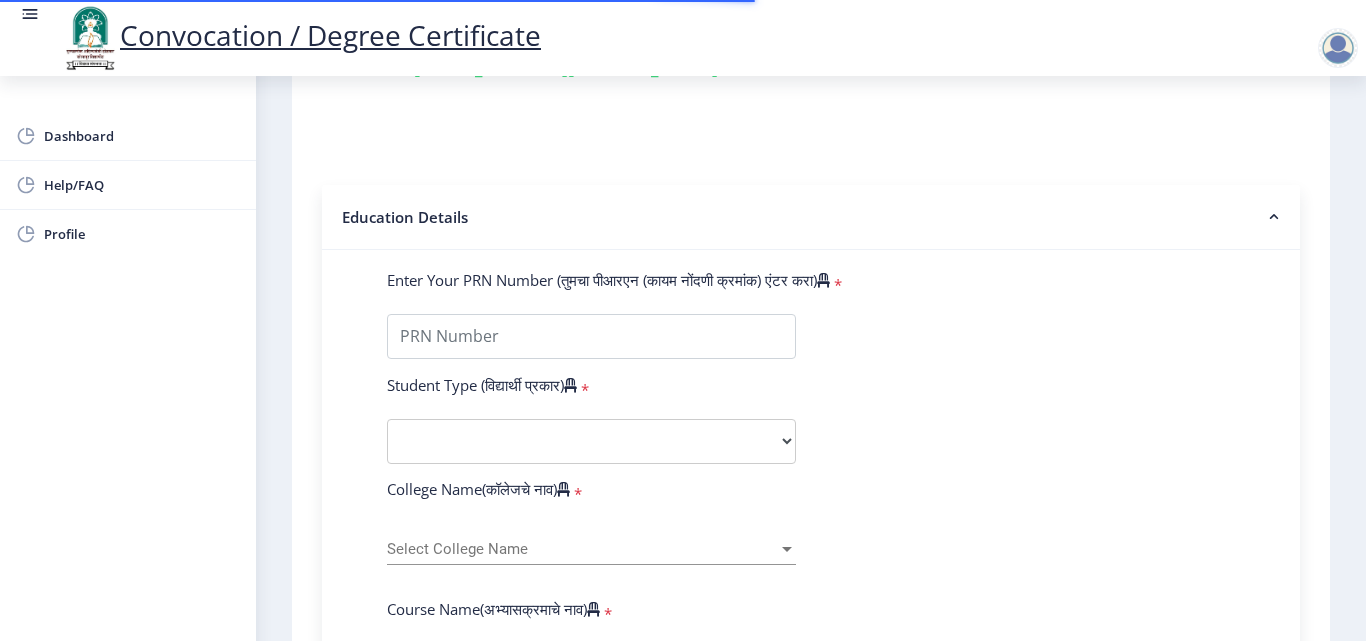 scroll, scrollTop: 400, scrollLeft: 0, axis: vertical 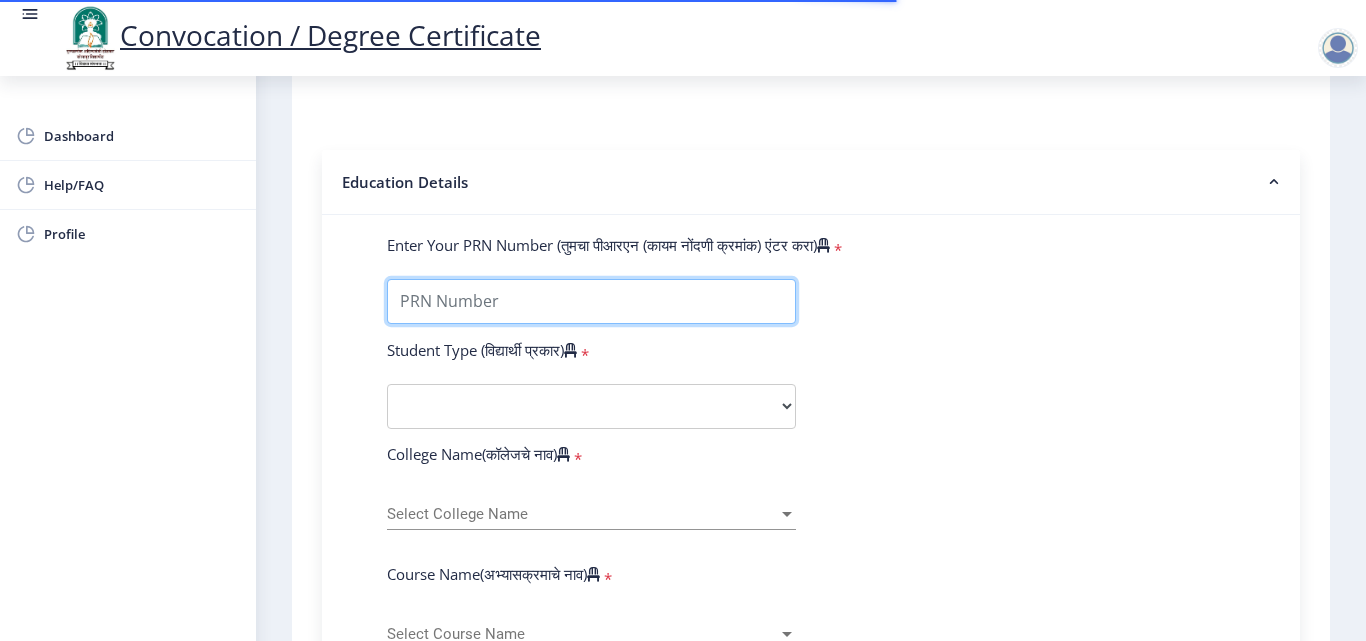 click on "Enter Your PRN Number (तुमचा पीआरएन (कायम नोंदणी क्रमांक) एंटर करा)" at bounding box center (591, 301) 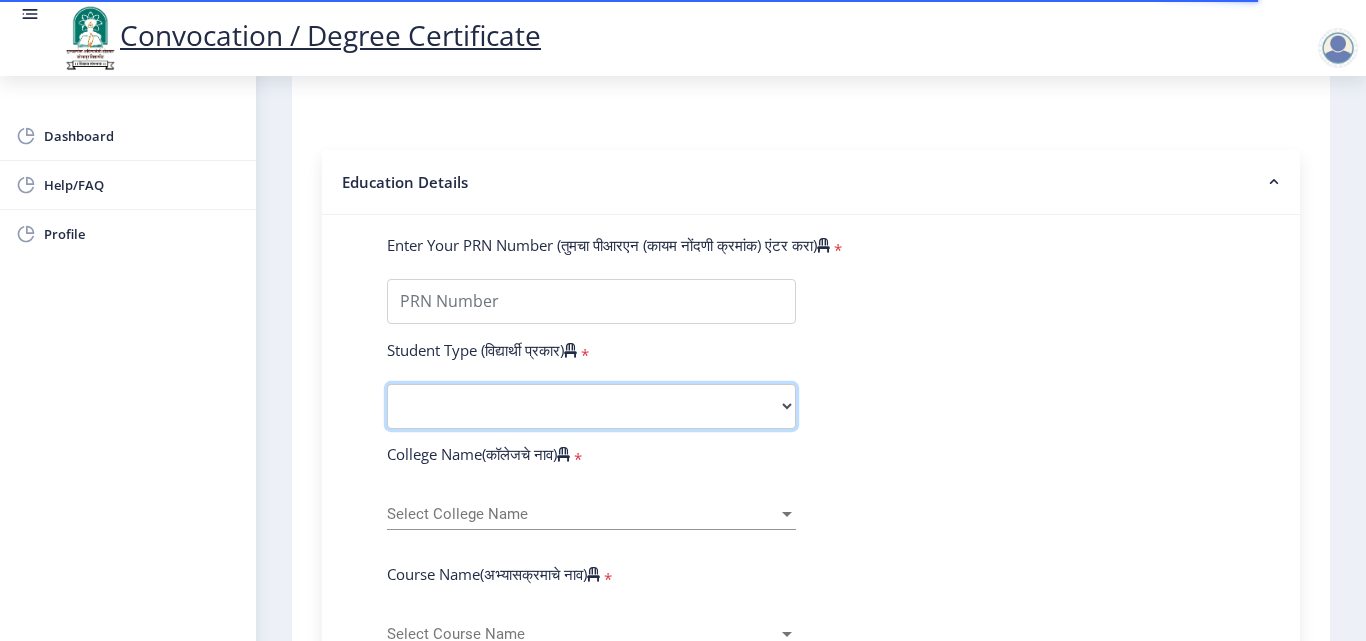 click on "Select Student Type Regular External" at bounding box center [591, 406] 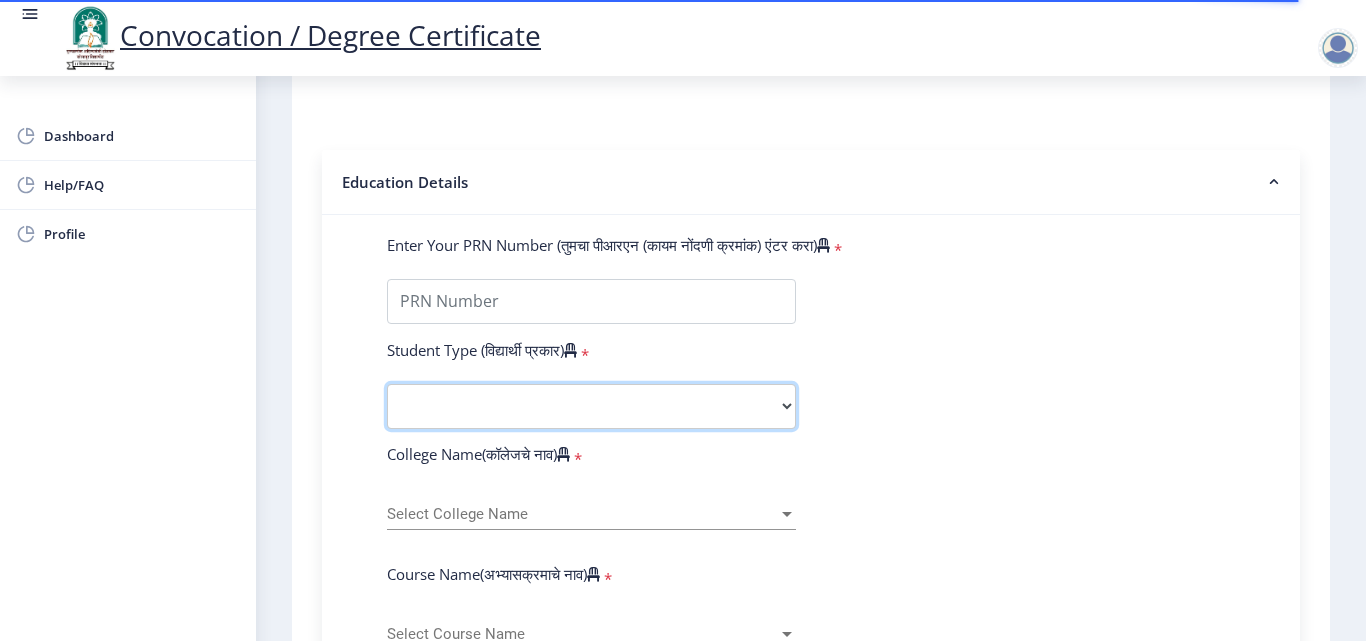 select on "Regular" 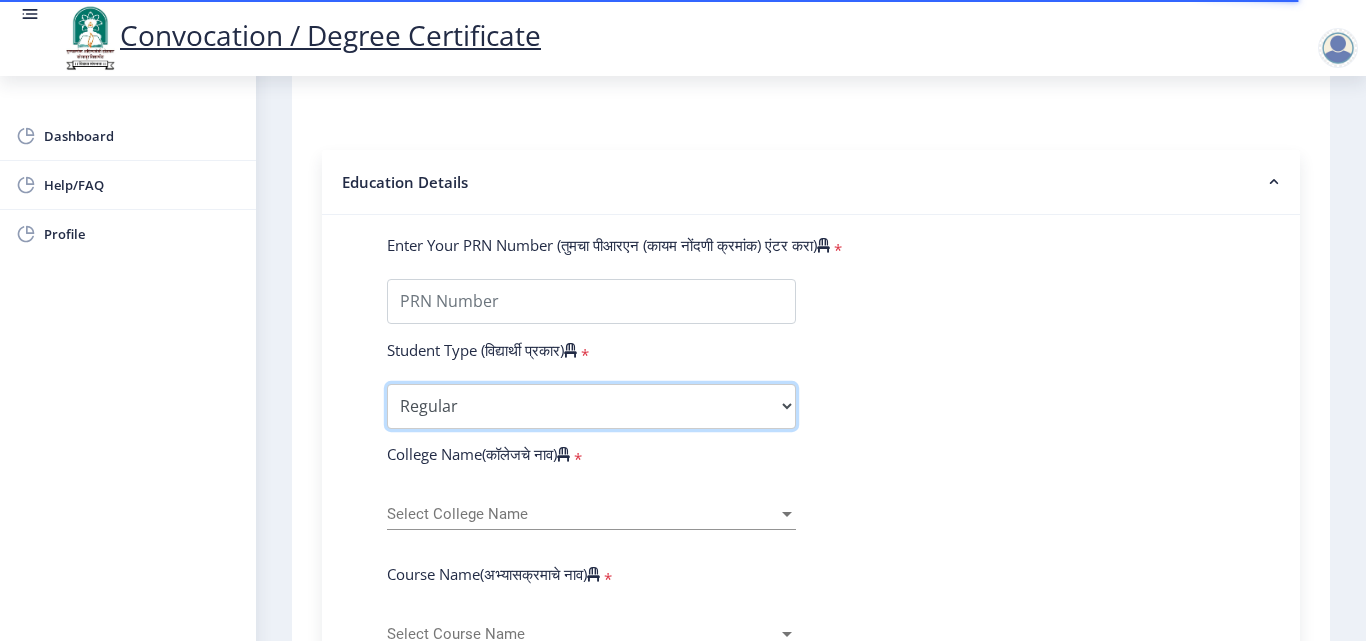 click on "Select Student Type Regular External" at bounding box center [591, 406] 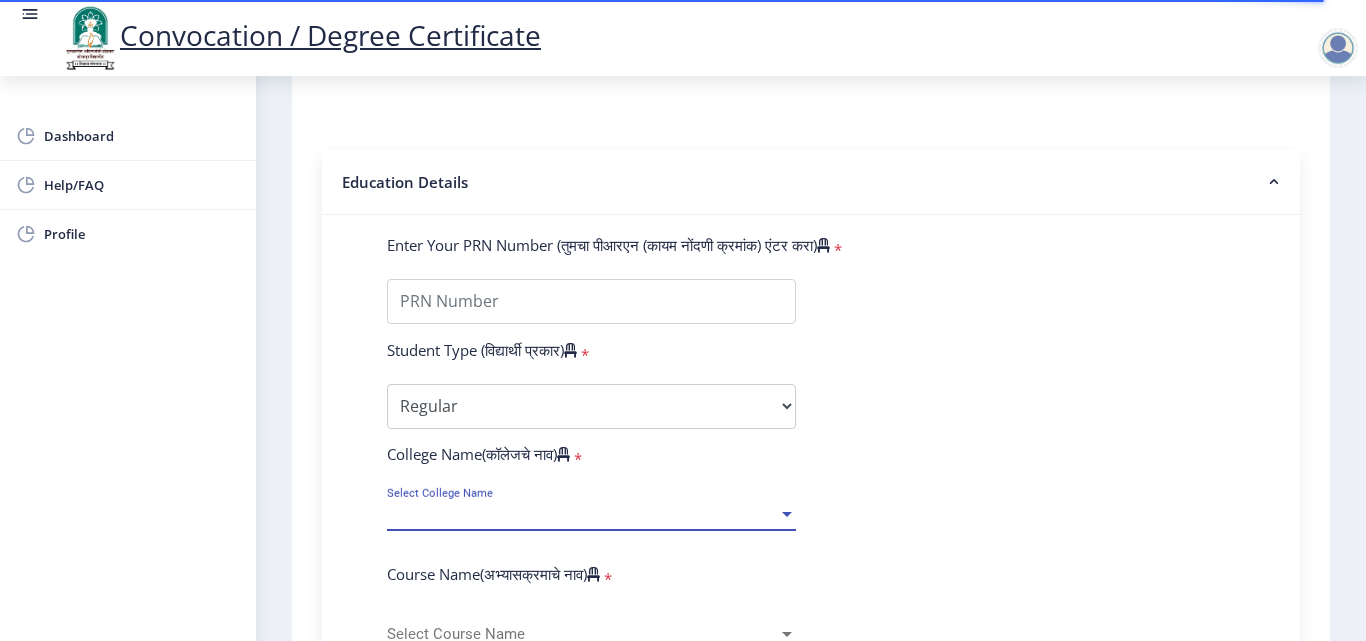 click on "Select College Name" at bounding box center (582, 514) 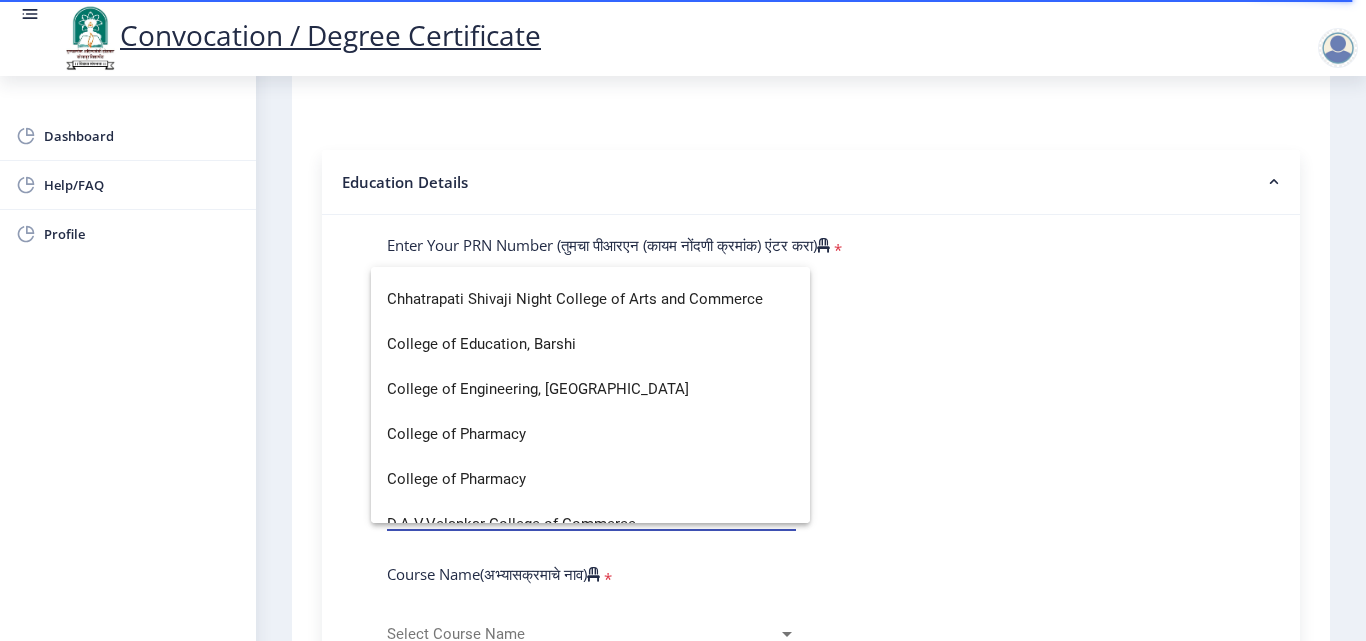 scroll, scrollTop: 900, scrollLeft: 0, axis: vertical 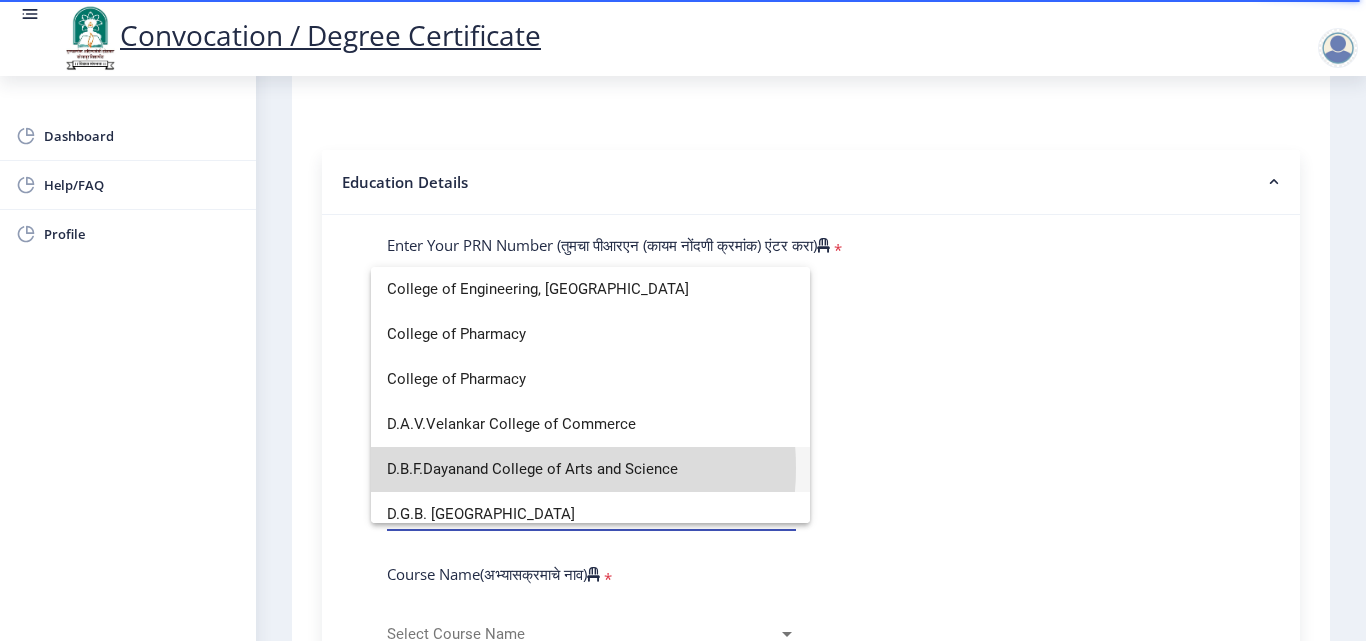 click on "D.B.F.Dayanand College of Arts and Science" at bounding box center (590, 469) 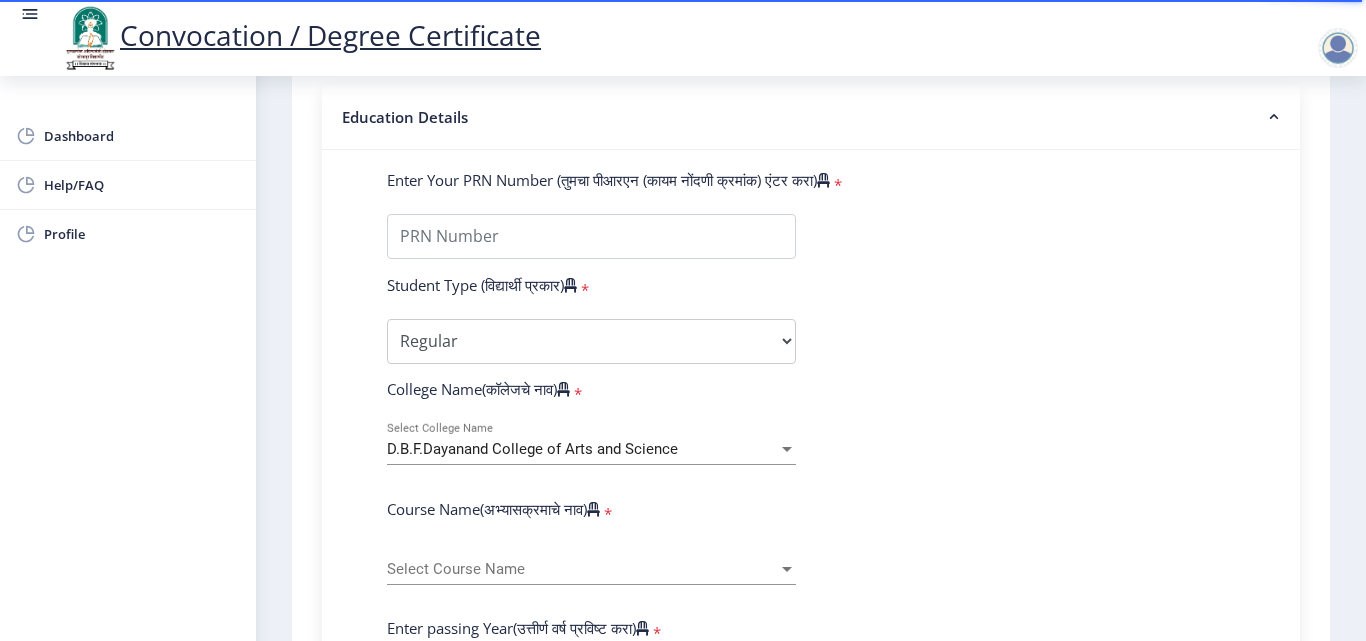 scroll, scrollTop: 500, scrollLeft: 0, axis: vertical 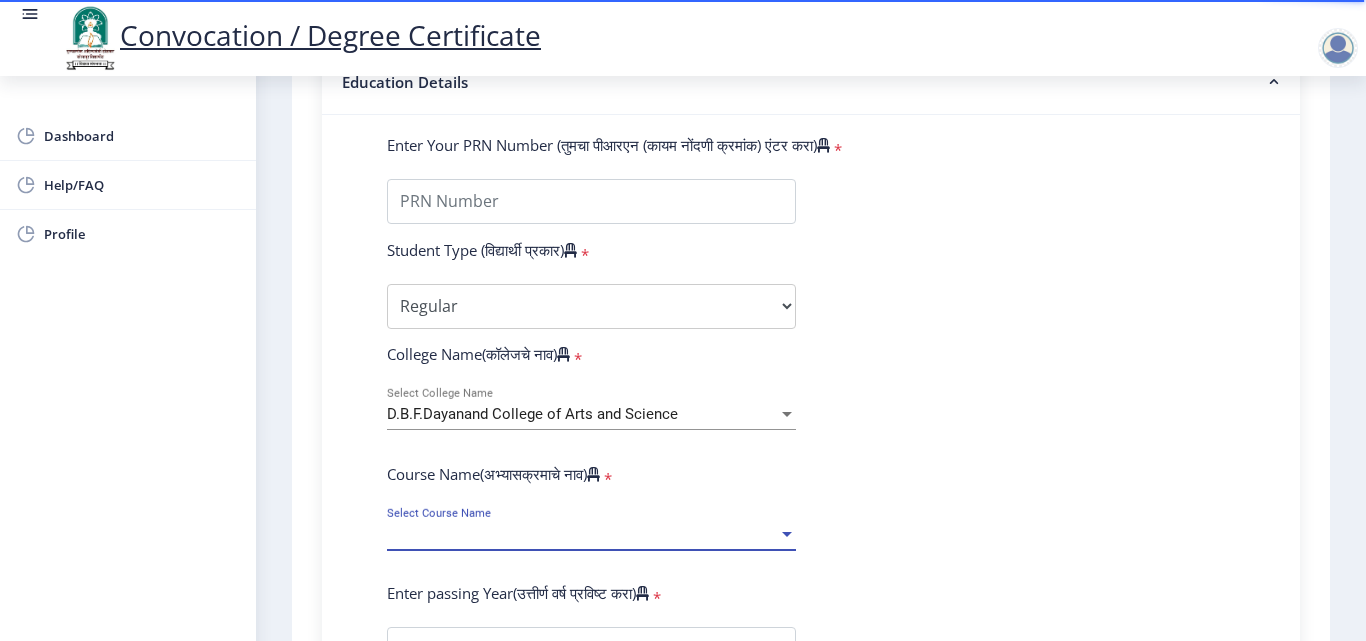 click on "Select Course Name" at bounding box center [582, 534] 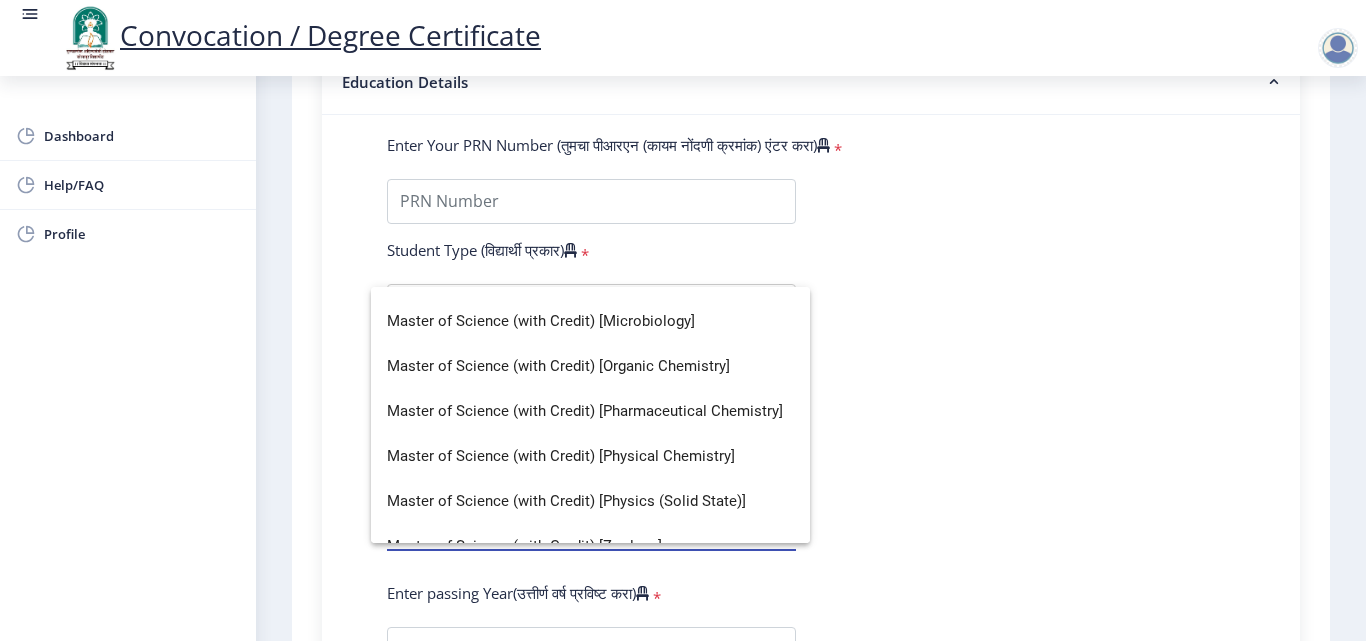 scroll, scrollTop: 959, scrollLeft: 0, axis: vertical 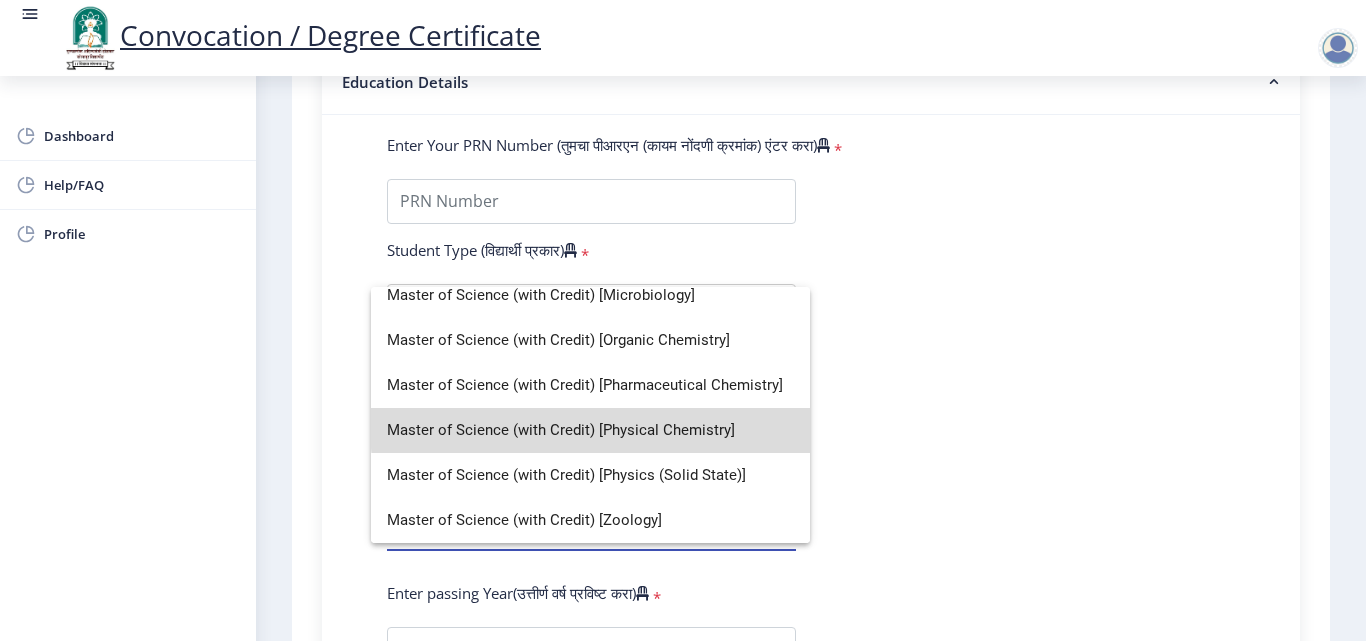 click on "Master of Science (with Credit) [Physical Chemistry]" at bounding box center (590, 430) 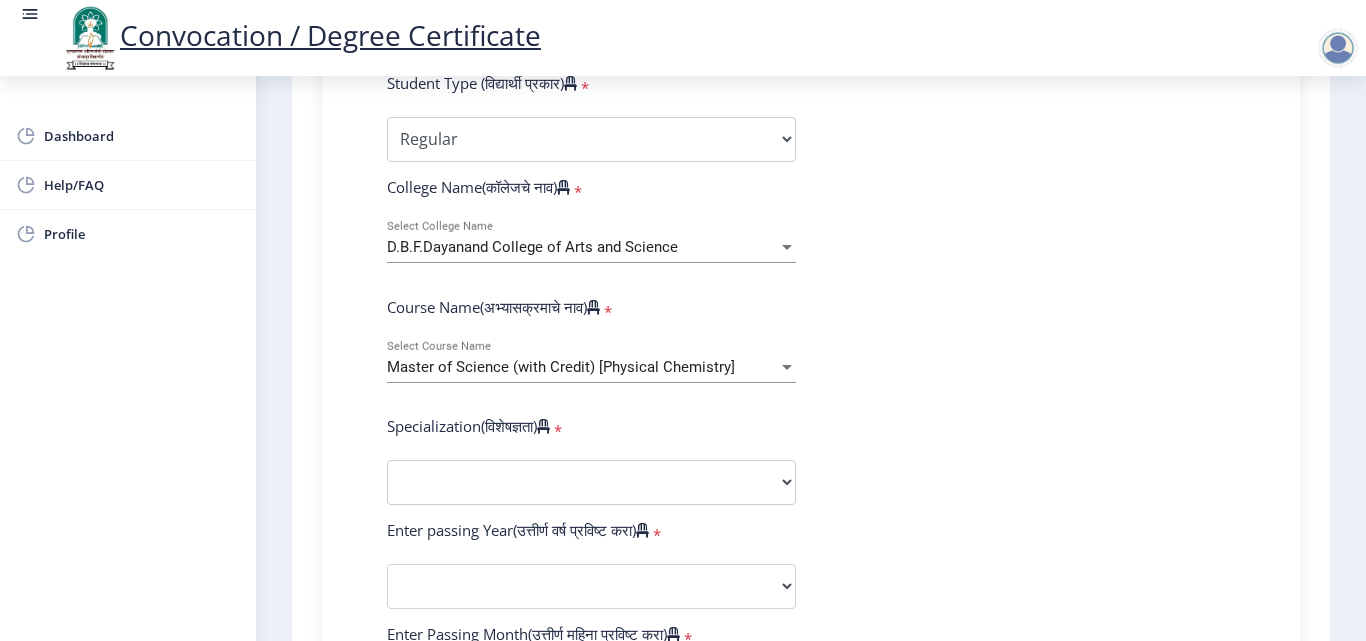 scroll, scrollTop: 700, scrollLeft: 0, axis: vertical 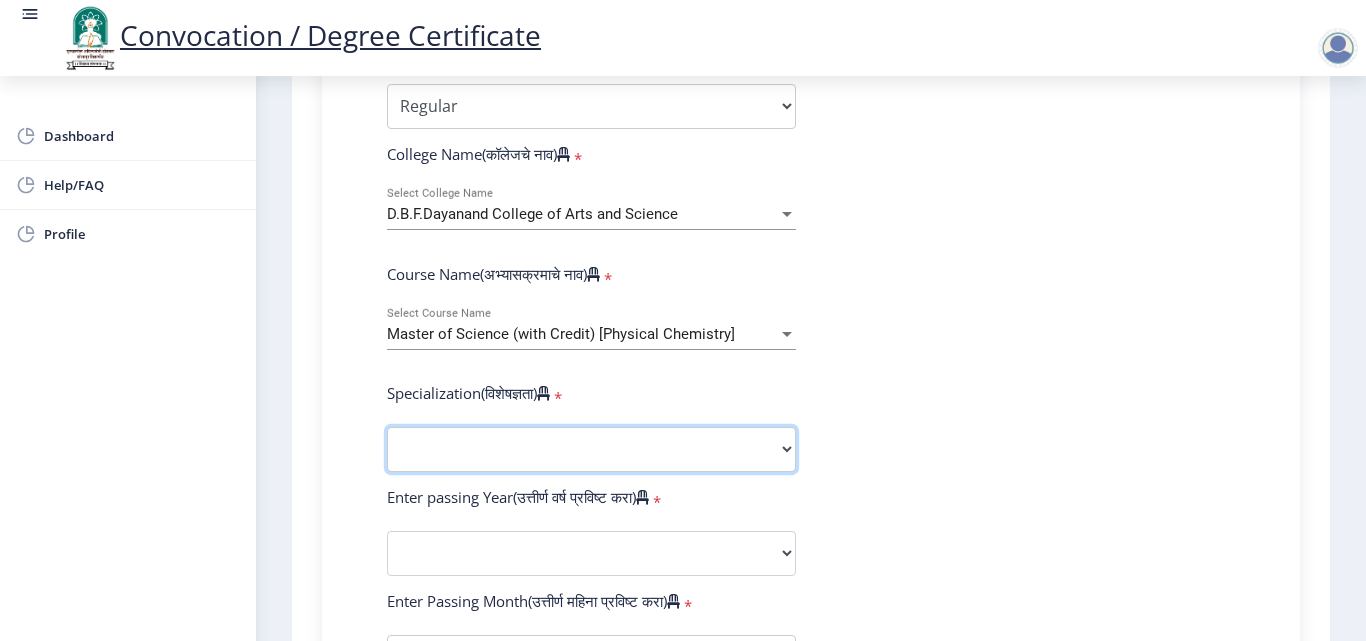 click on "Specialization Physics (Material Science) Mathematics Microbiology Organic Chemistry Physical Chemistry Physics (Applied Electronics) Polymer Chemistry Statistics Zoology Electronic Science Geoinformatics Pharmaceutical Chemistry Physics (Nano Physics) Physics (Solid State) Medicinal Chemistry Physics (Condensed Matter) Agrochemicals And Pest Management Analytical Chemistry Applied Geology Bioinformatics Bio-Technology Botany Computer Science Electronics Electronics (Communication Science) Environmental Science Genetics Industrial Chemistry Inorganic Chemistry Nanotechnology Other" at bounding box center [591, 449] 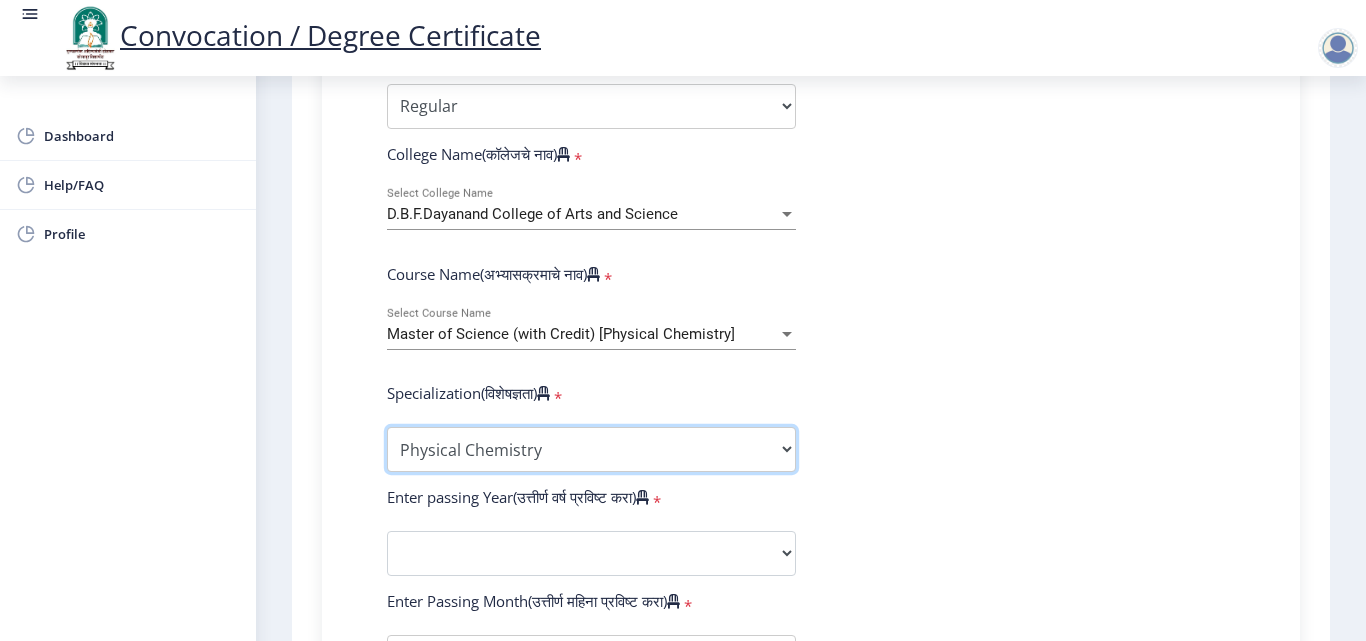 click on "Specialization Physics (Material Science) Mathematics Microbiology Organic Chemistry Physical Chemistry Physics (Applied Electronics) Polymer Chemistry Statistics Zoology Electronic Science Geoinformatics Pharmaceutical Chemistry Physics (Nano Physics) Physics (Solid State) Medicinal Chemistry Physics (Condensed Matter) Agrochemicals And Pest Management Analytical Chemistry Applied Geology Bioinformatics Bio-Technology Botany Computer Science Electronics Electronics (Communication Science) Environmental Science Genetics Industrial Chemistry Inorganic Chemistry Nanotechnology Other" at bounding box center [591, 449] 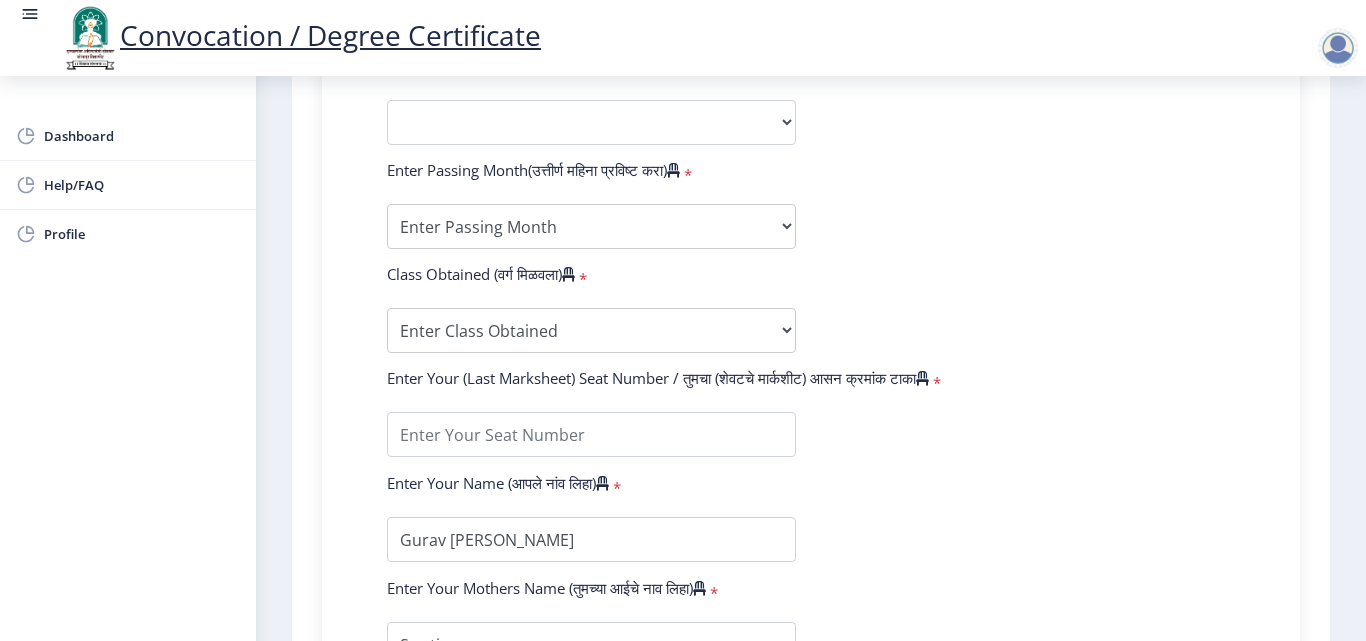 scroll, scrollTop: 1114, scrollLeft: 0, axis: vertical 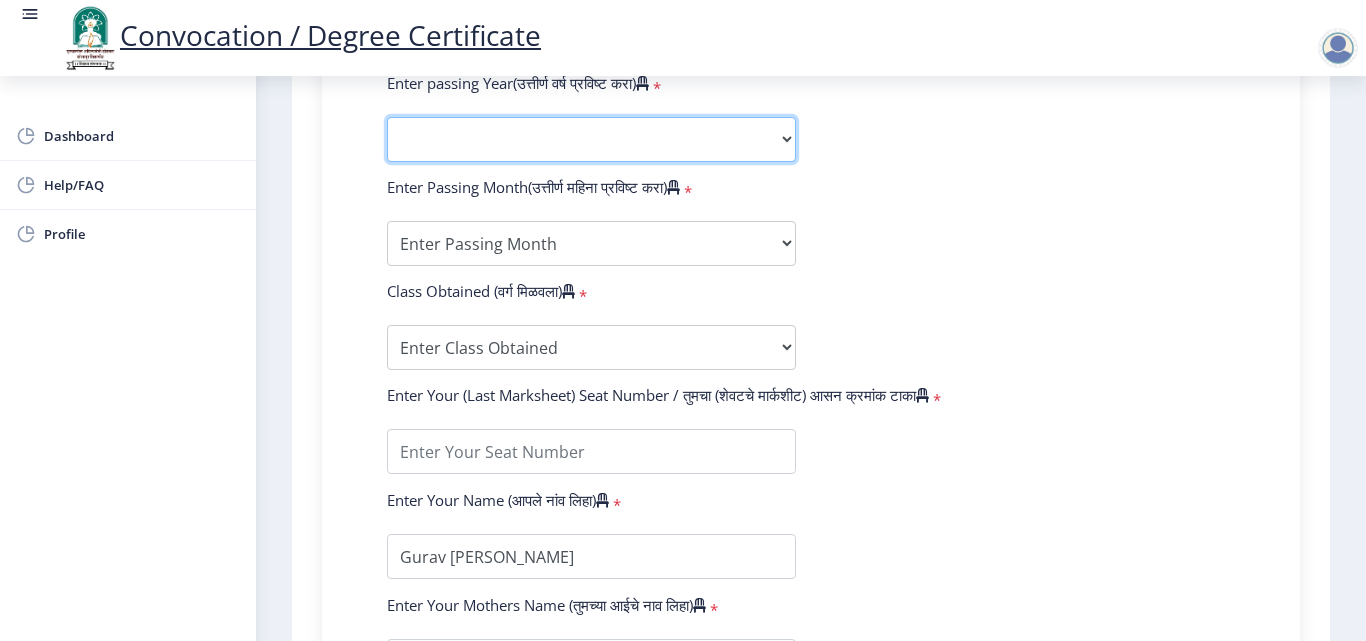 click on "2025   2024   2023   2022   2021   2020   2019   2018   2017   2016   2015   2014   2013   2012   2011   2010   2009   2008   2007   2006   2005   2004   2003   2002   2001   2000   1999   1998   1997   1996   1995   1994   1993   1992   1991   1990   1989   1988   1987   1986   1985   1984   1983   1982   1981   1980   1979   1978   1977   1976" 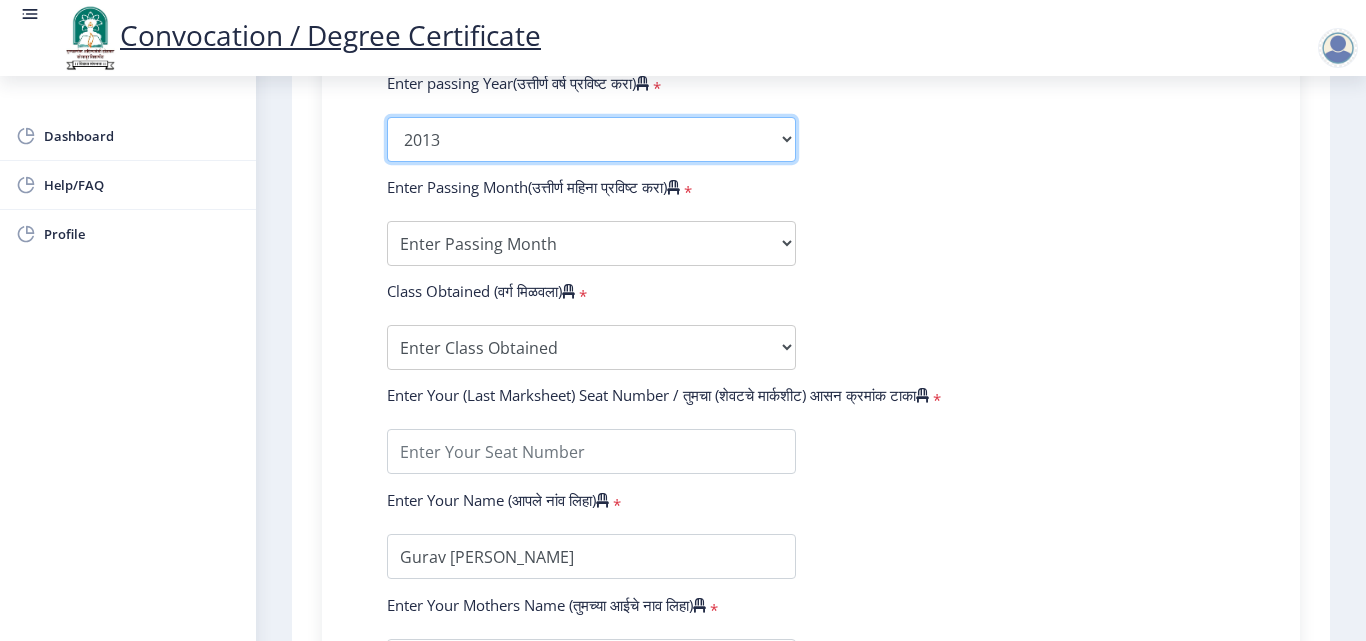 click on "2025   2024   2023   2022   2021   2020   2019   2018   2017   2016   2015   2014   2013   2012   2011   2010   2009   2008   2007   2006   2005   2004   2003   2002   2001   2000   1999   1998   1997   1996   1995   1994   1993   1992   1991   1990   1989   1988   1987   1986   1985   1984   1983   1982   1981   1980   1979   1978   1977   1976" 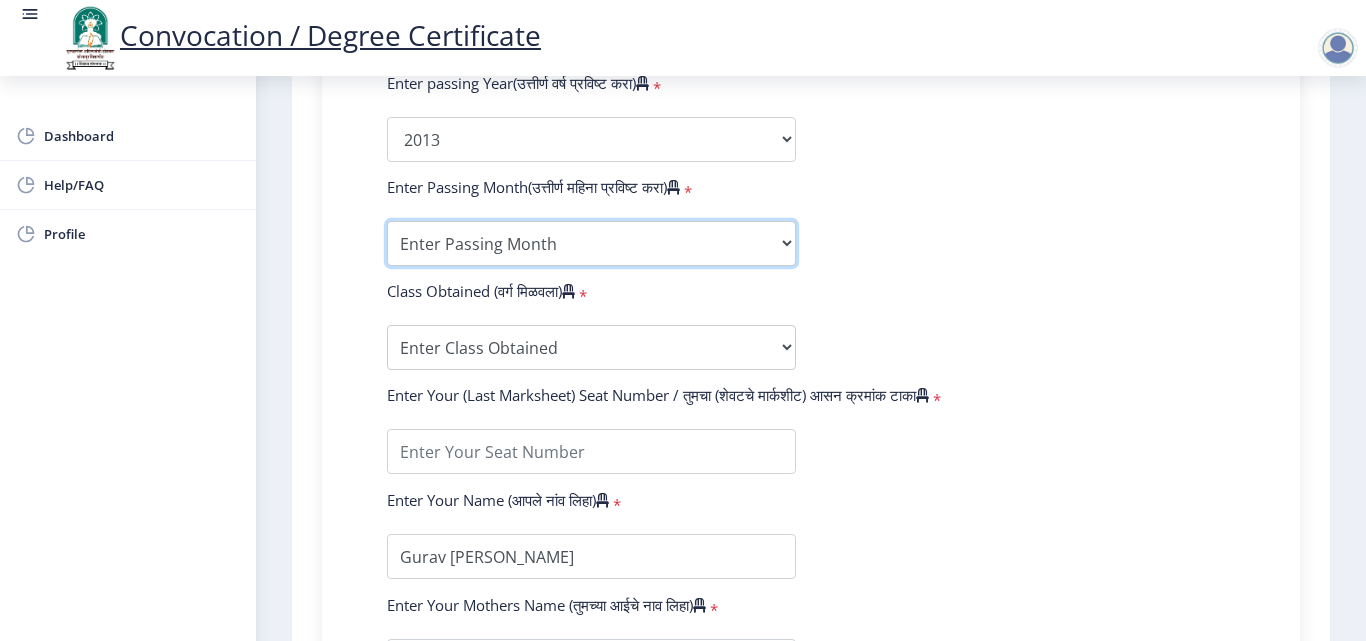 click on "Enter Passing Month March April May October November December" at bounding box center [591, 243] 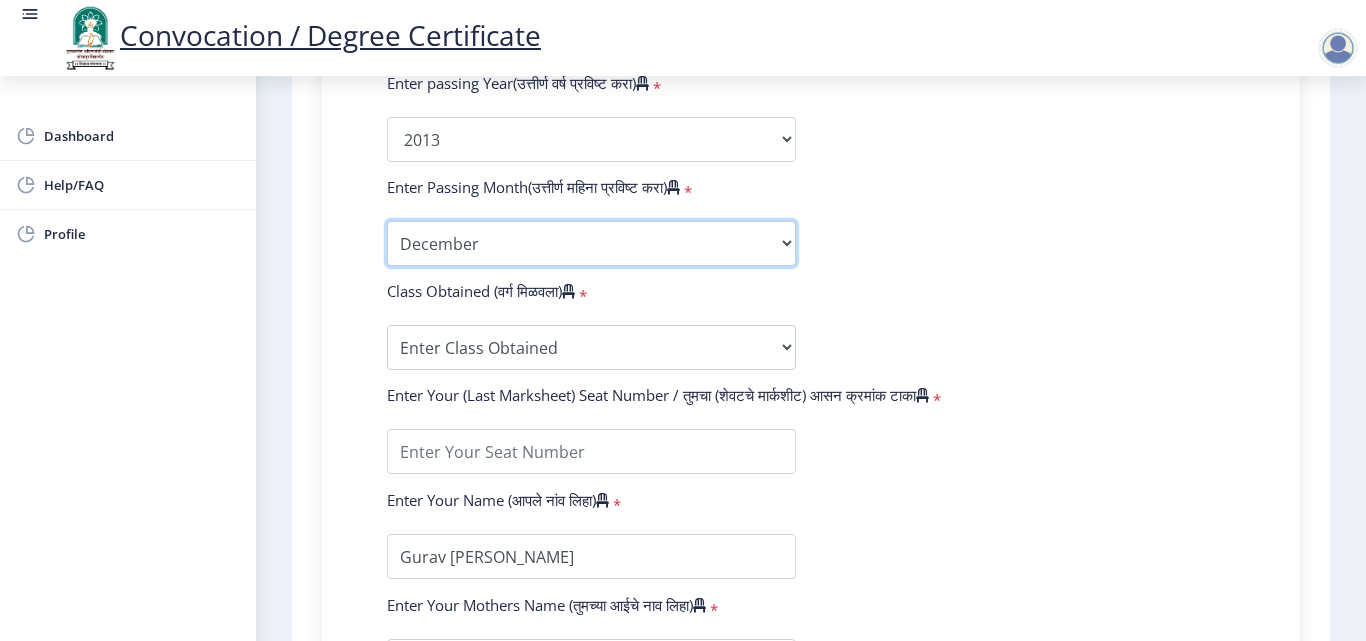 click on "Enter Passing Month March April May October November December" at bounding box center [591, 243] 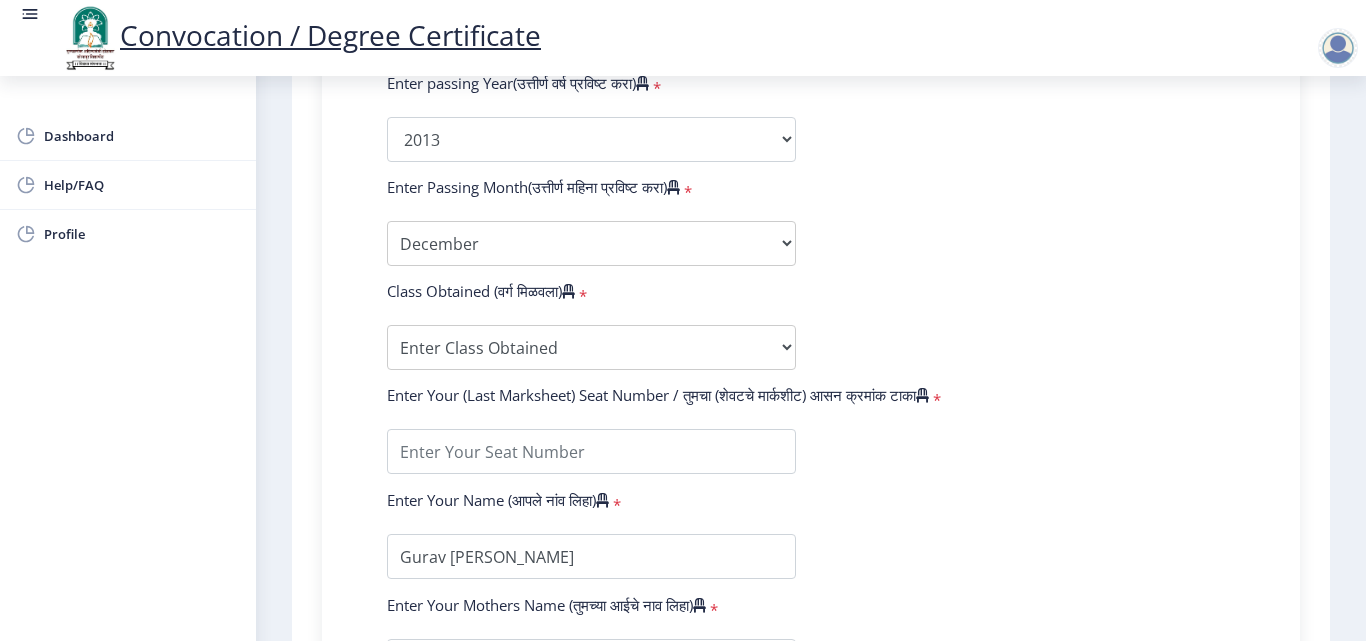 click on "Enter Your PRN Number (तुमचा पीआरएन (कायम नोंदणी क्रमांक) एंटर करा)   * Student Type (विद्यार्थी प्रकार)    * Select Student Type Regular External College Name(कॉलेजचे नाव)   * D.B.F.Dayanand College of Arts and Science Select College Name Course Name(अभ्यासक्रमाचे नाव)   * Master of Science (with Credit) [Physical Chemistry] Select Course Name  Specialization(विशेषज्ञता)   * Specialization Physics (Material Science) Mathematics Microbiology Organic Chemistry Physical Chemistry Physics (Applied Electronics) Polymer Chemistry Statistics Zoology Electronic Science Geoinformatics Pharmaceutical Chemistry Physics (Nano Physics) Physics (Solid State) Medicinal Chemistry Physics (Condensed Matter) Agrochemicals And Pest Management Analytical Chemistry Applied Geology Bioinformatics Bio-Technology Botany Computer Science Electronics *" 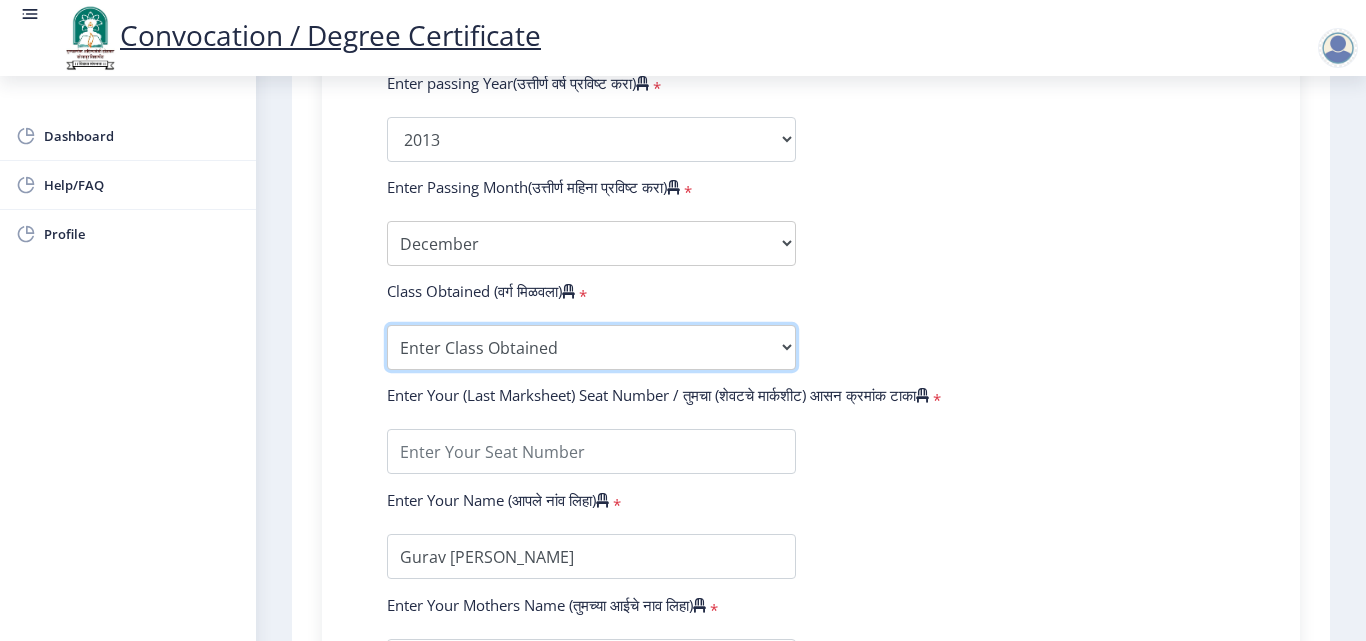 click on "Enter Class Obtained FIRST CLASS WITH DISTINCTION FIRST CLASS HIGHER SECOND CLASS SECOND CLASS PASS CLASS Grade O Grade A+ Grade A Grade B+ Grade B Grade C+ Grade C Grade D Grade E" at bounding box center [591, 347] 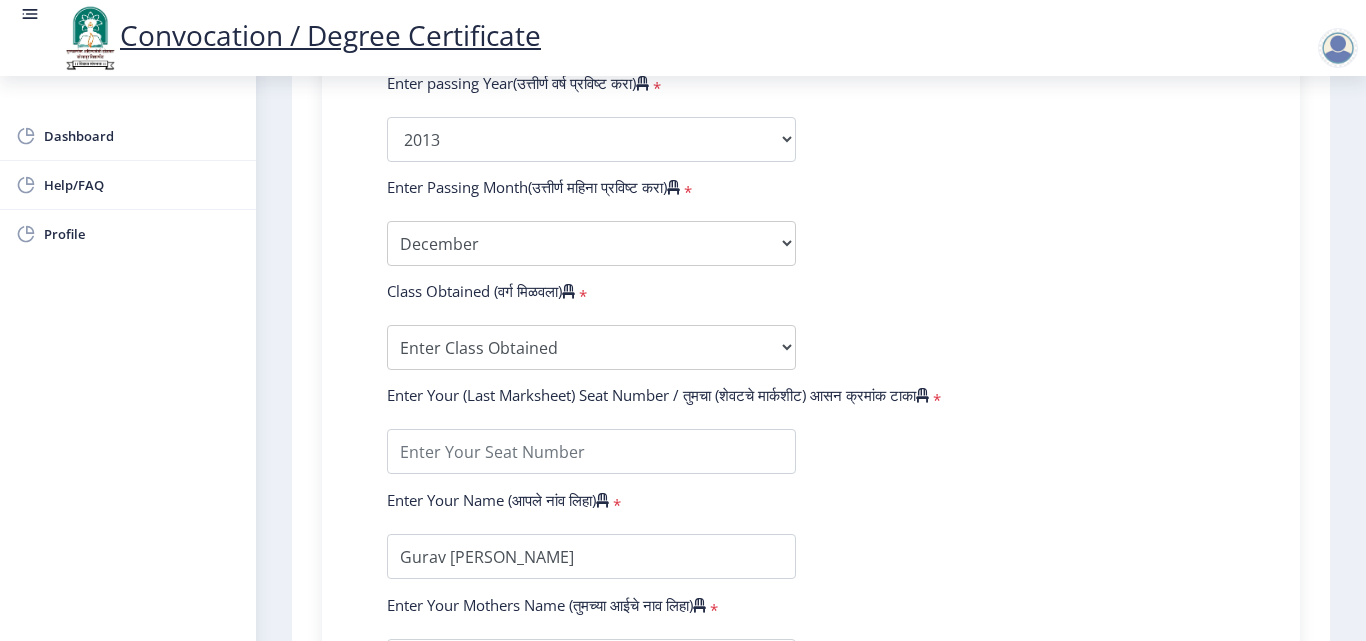 click on "Enter Your PRN Number (तुमचा पीआरएन (कायम नोंदणी क्रमांक) एंटर करा)   * Student Type (विद्यार्थी प्रकार)    * Select Student Type Regular External College Name(कॉलेजचे नाव)   * D.B.F.Dayanand College of Arts and Science Select College Name Course Name(अभ्यासक्रमाचे नाव)   * Master of Science (with Credit) [Physical Chemistry] Select Course Name  Specialization(विशेषज्ञता)   * Specialization Physics (Material Science) Mathematics Microbiology Organic Chemistry Physical Chemistry Physics (Applied Electronics) Polymer Chemistry Statistics Zoology Electronic Science Geoinformatics Pharmaceutical Chemistry Physics (Nano Physics) Physics (Solid State) Medicinal Chemistry Physics (Condensed Matter) Agrochemicals And Pest Management Analytical Chemistry Applied Geology Bioinformatics Bio-Technology Botany Computer Science Electronics *" 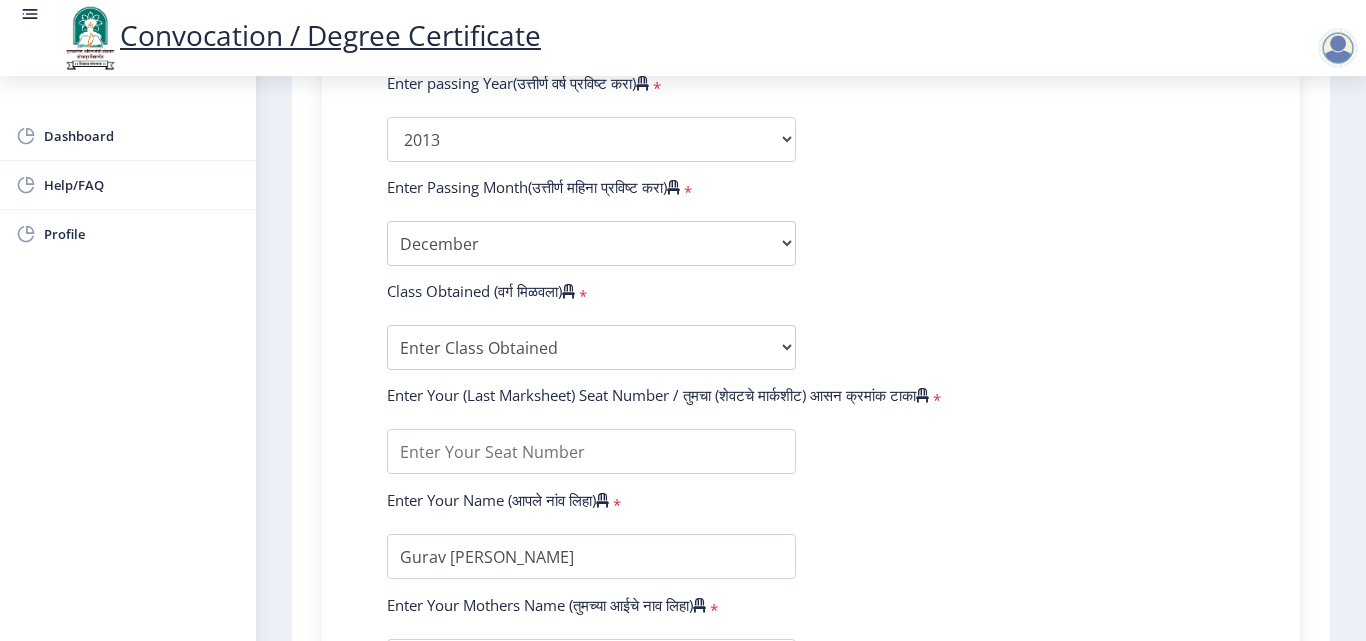 scroll, scrollTop: 1014, scrollLeft: 0, axis: vertical 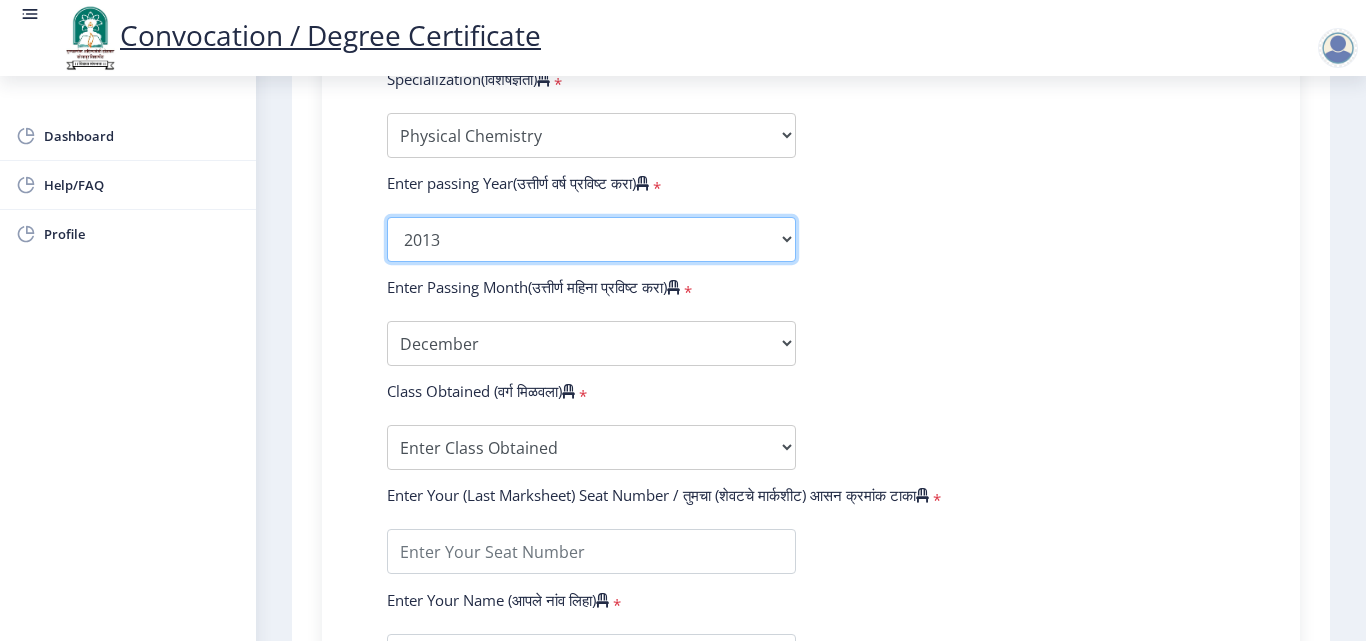 click on "2025   2024   2023   2022   2021   2020   2019   2018   2017   2016   2015   2014   2013   2012   2011   2010   2009   2008   2007   2006   2005   2004   2003   2002   2001   2000   1999   1998   1997   1996   1995   1994   1993   1992   1991   1990   1989   1988   1987   1986   1985   1984   1983   1982   1981   1980   1979   1978   1977   1976" 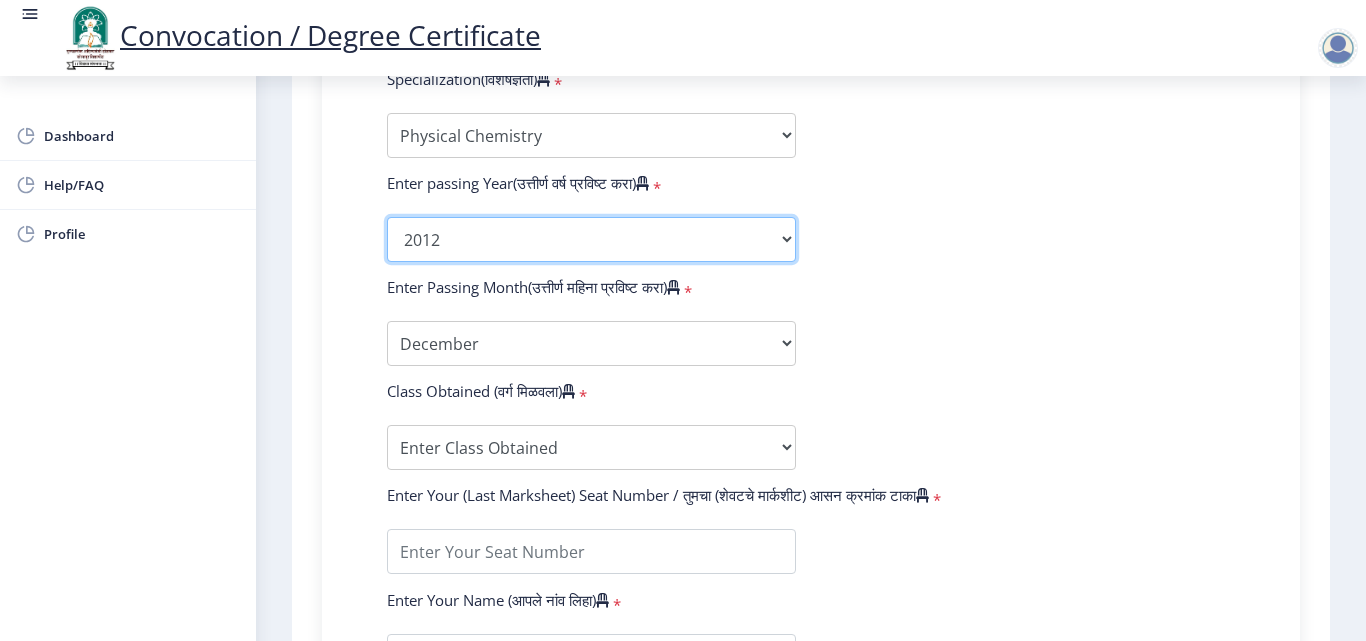 click on "2025   2024   2023   2022   2021   2020   2019   2018   2017   2016   2015   2014   2013   2012   2011   2010   2009   2008   2007   2006   2005   2004   2003   2002   2001   2000   1999   1998   1997   1996   1995   1994   1993   1992   1991   1990   1989   1988   1987   1986   1985   1984   1983   1982   1981   1980   1979   1978   1977   1976" 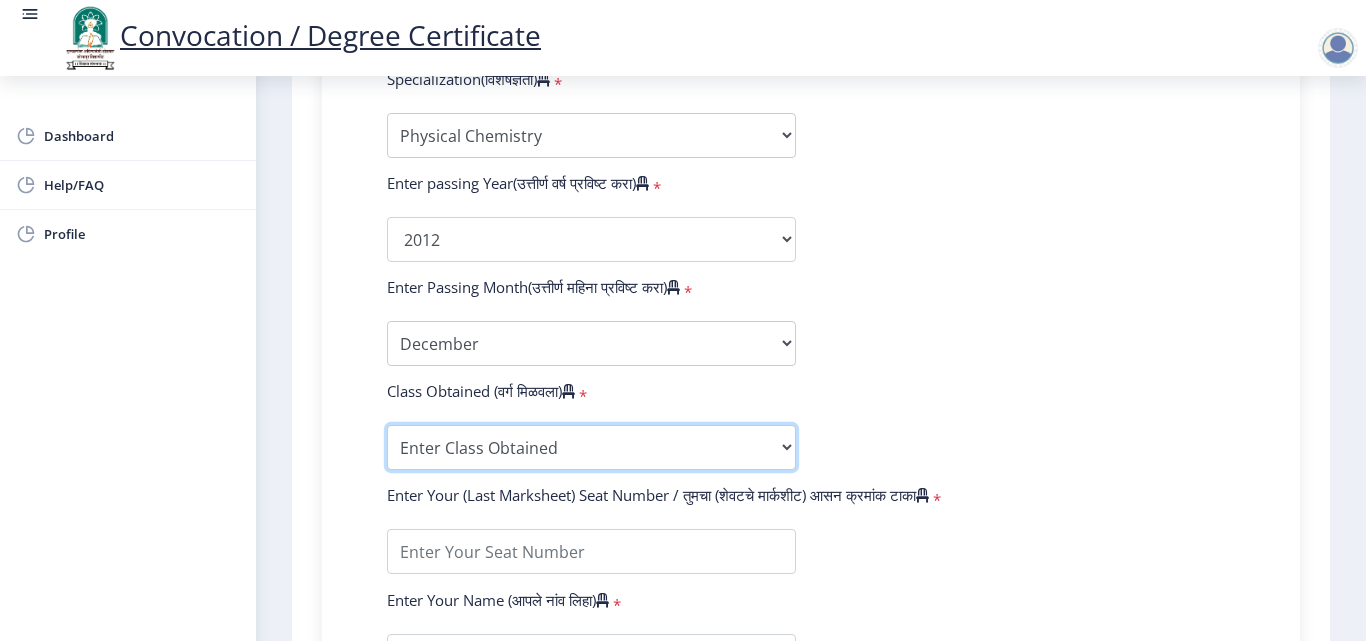click on "Enter Class Obtained FIRST CLASS WITH DISTINCTION FIRST CLASS HIGHER SECOND CLASS SECOND CLASS PASS CLASS Grade O Grade A+ Grade A Grade B+ Grade B Grade C+ Grade C Grade D Grade E" at bounding box center (591, 447) 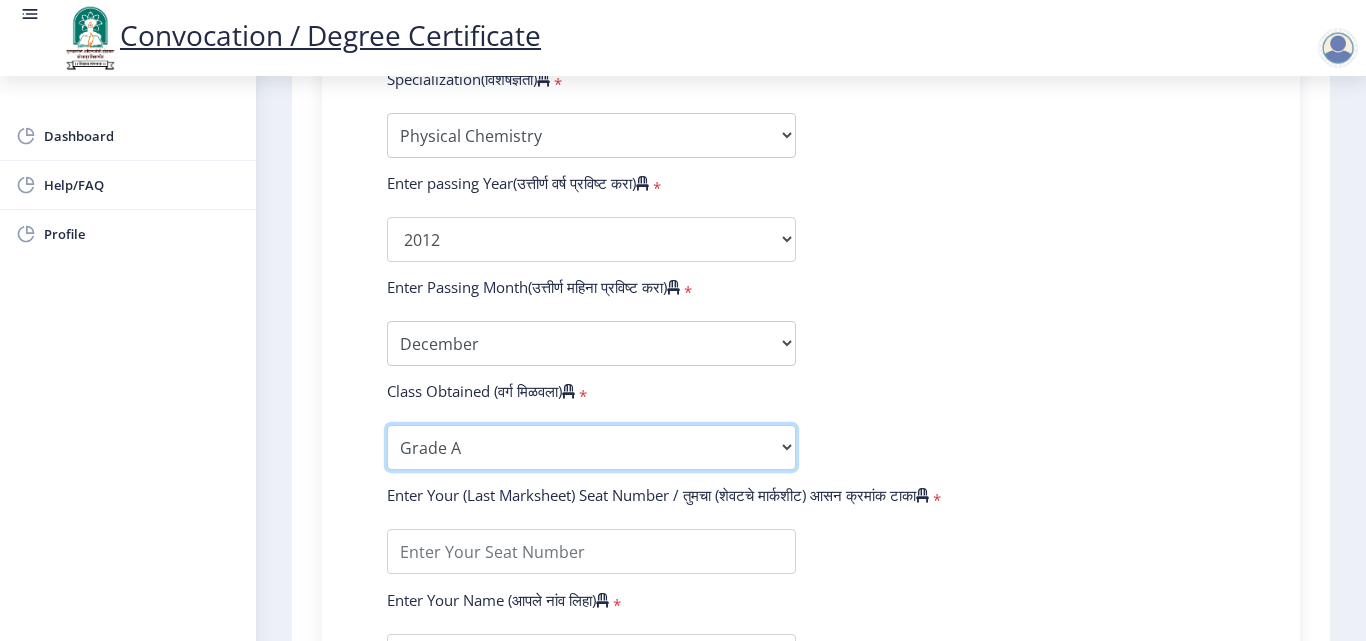 click on "Enter Class Obtained FIRST CLASS WITH DISTINCTION FIRST CLASS HIGHER SECOND CLASS SECOND CLASS PASS CLASS Grade O Grade A+ Grade A Grade B+ Grade B Grade C+ Grade C Grade D Grade E" at bounding box center (591, 447) 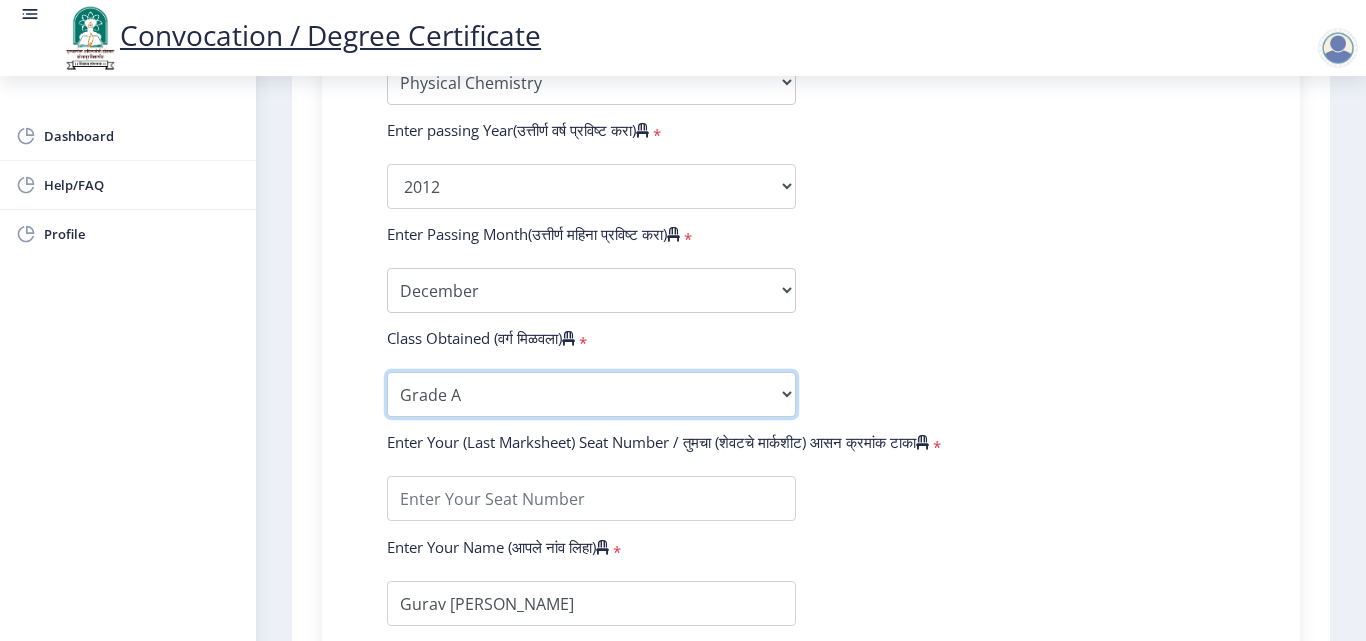 scroll, scrollTop: 1114, scrollLeft: 0, axis: vertical 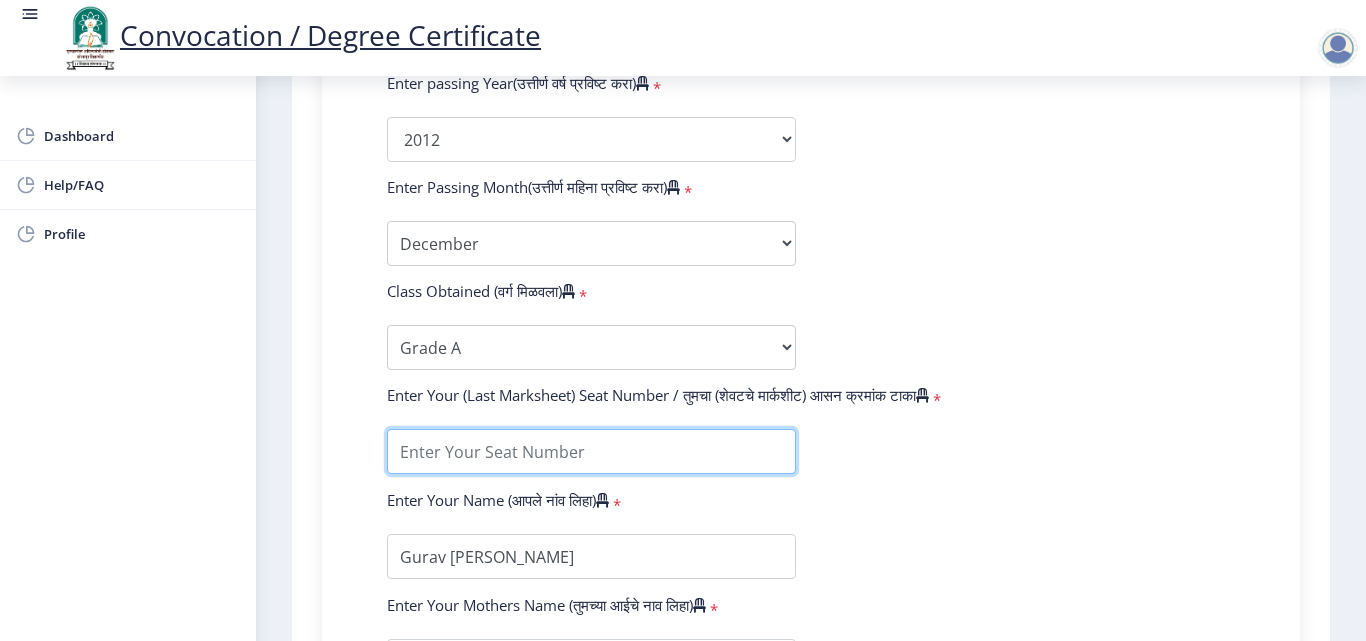 click at bounding box center (591, 451) 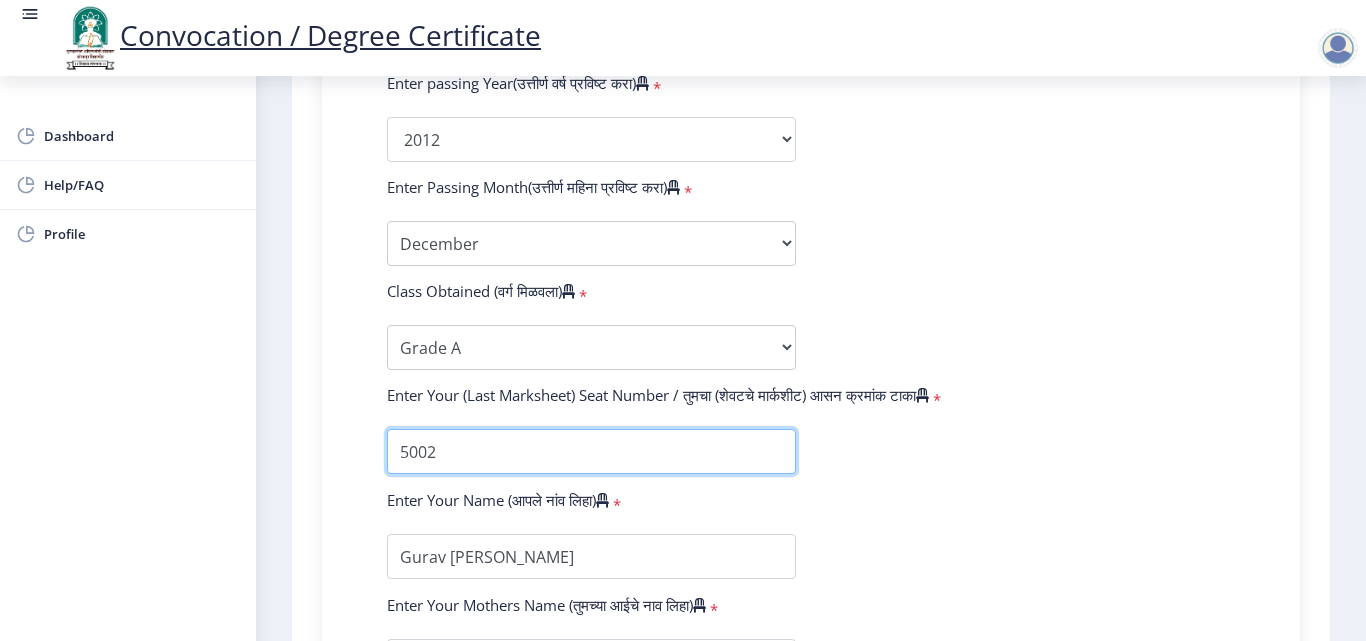 scroll, scrollTop: 1214, scrollLeft: 0, axis: vertical 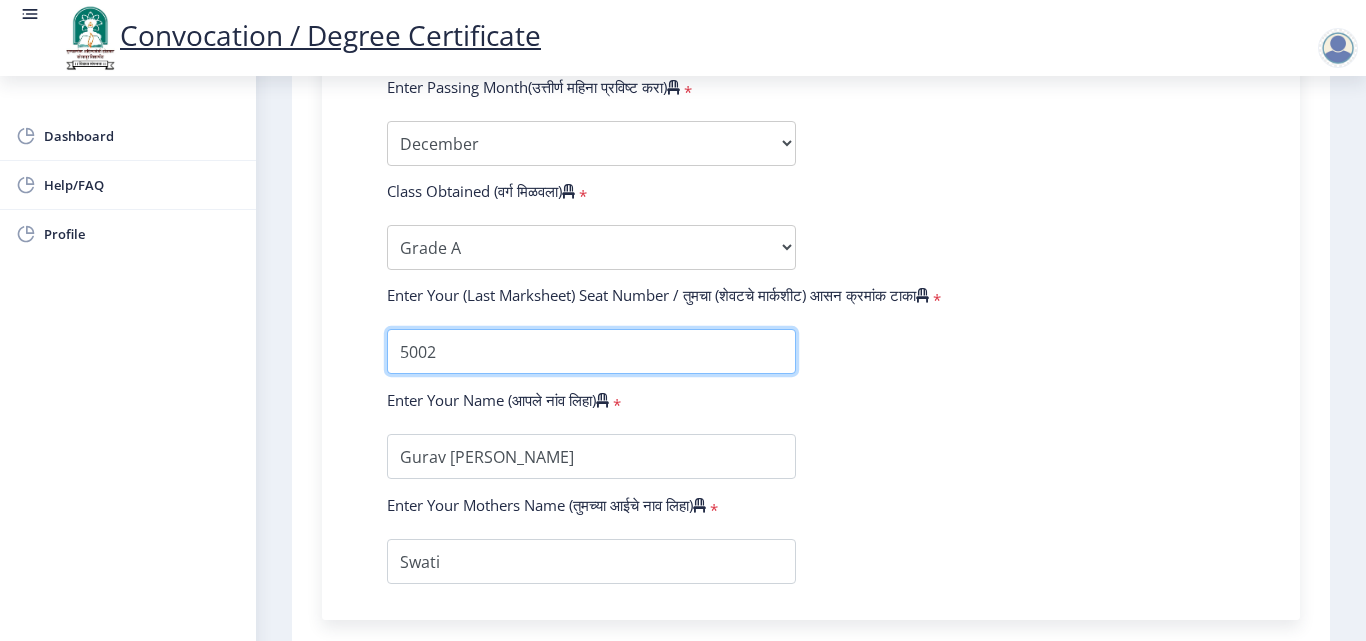 type on "5002" 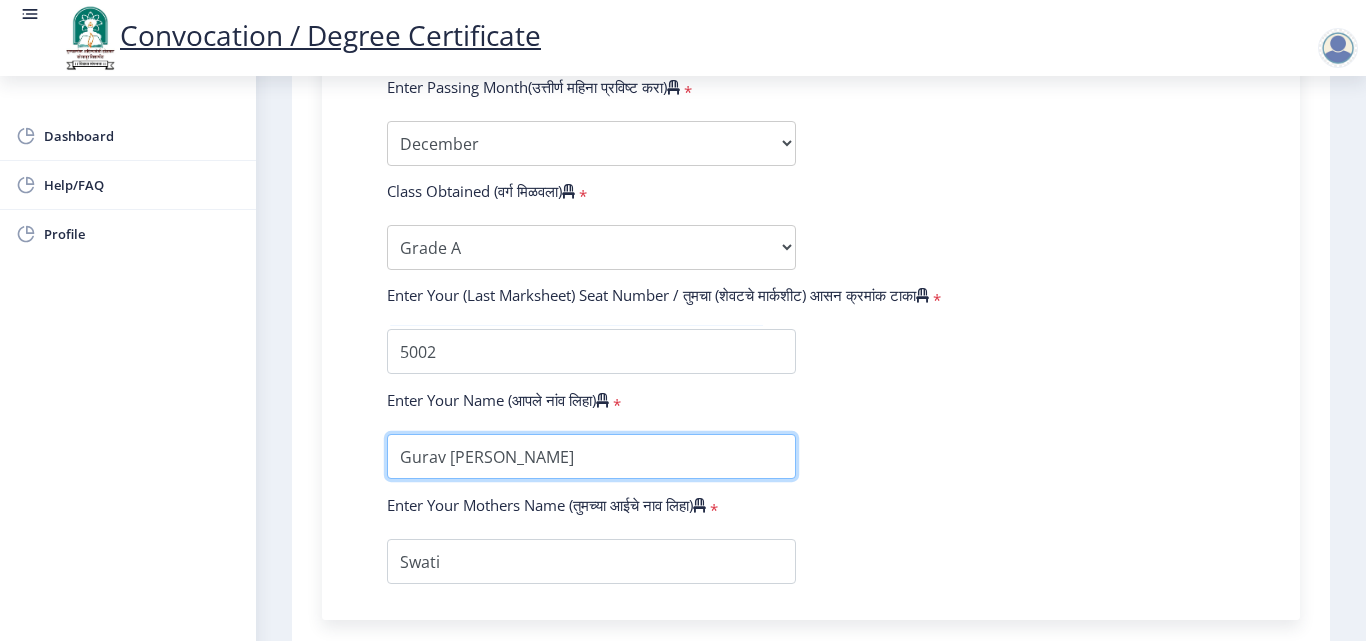 click at bounding box center [591, 456] 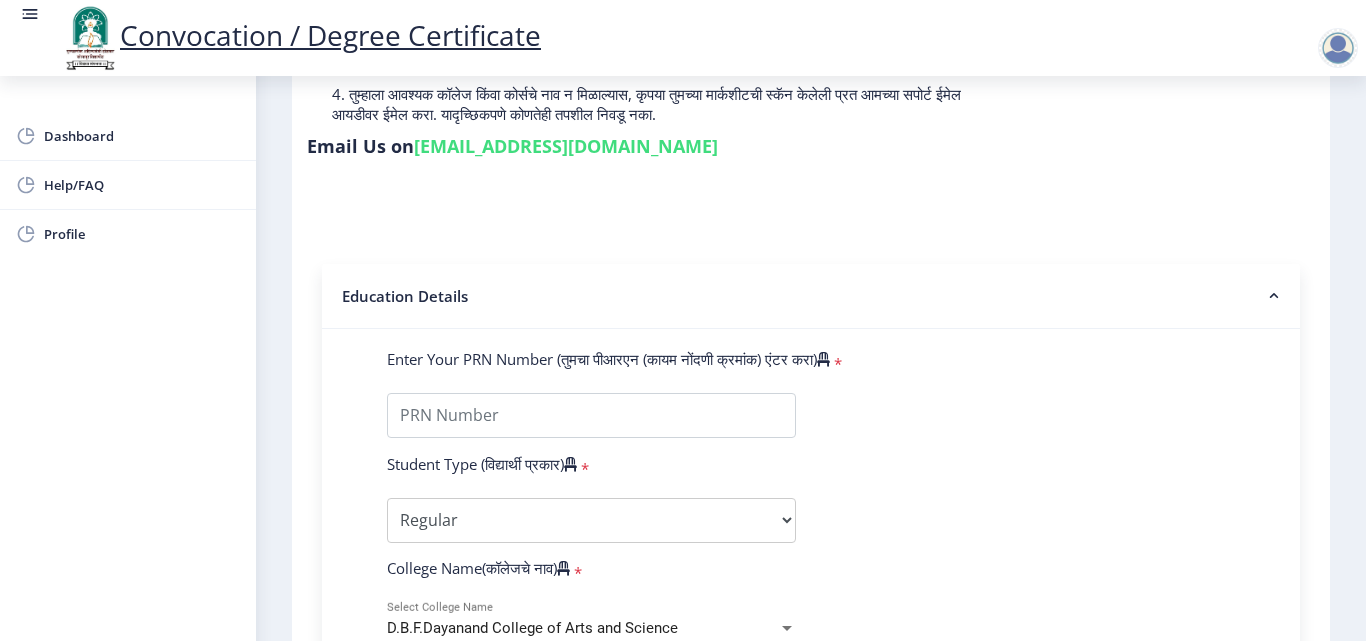scroll, scrollTop: 314, scrollLeft: 0, axis: vertical 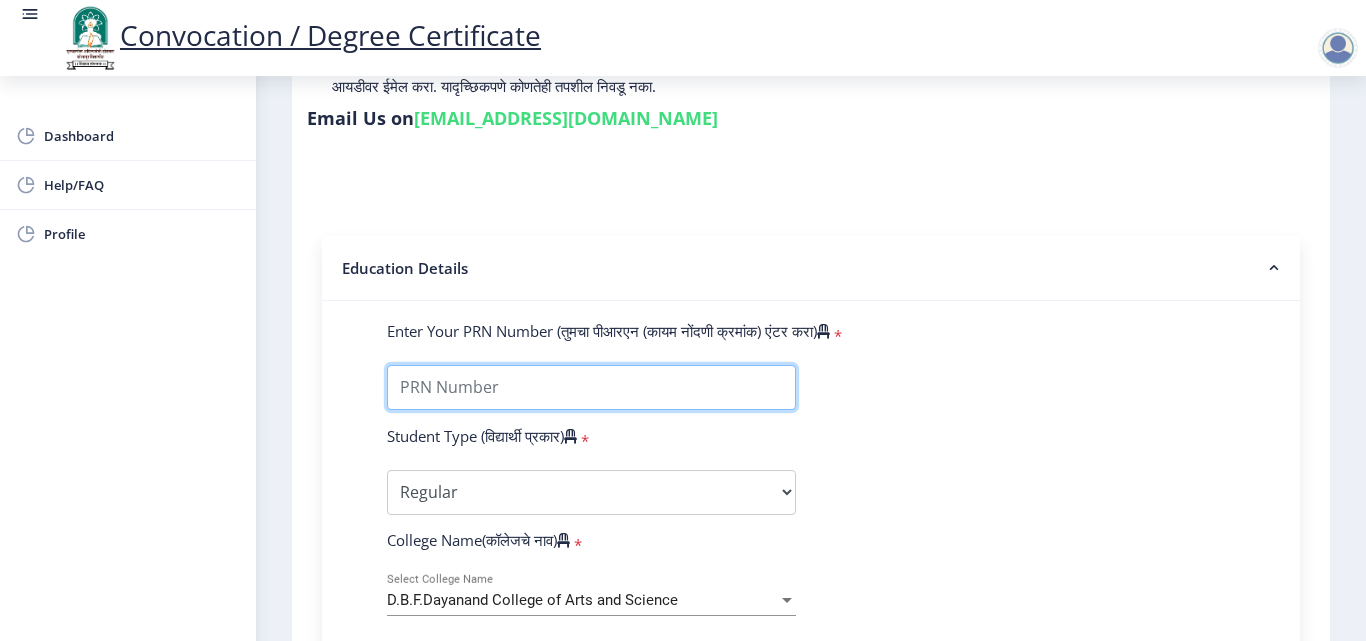 click on "Enter Your PRN Number (तुमचा पीआरएन (कायम नोंदणी क्रमांक) एंटर करा)" at bounding box center (591, 387) 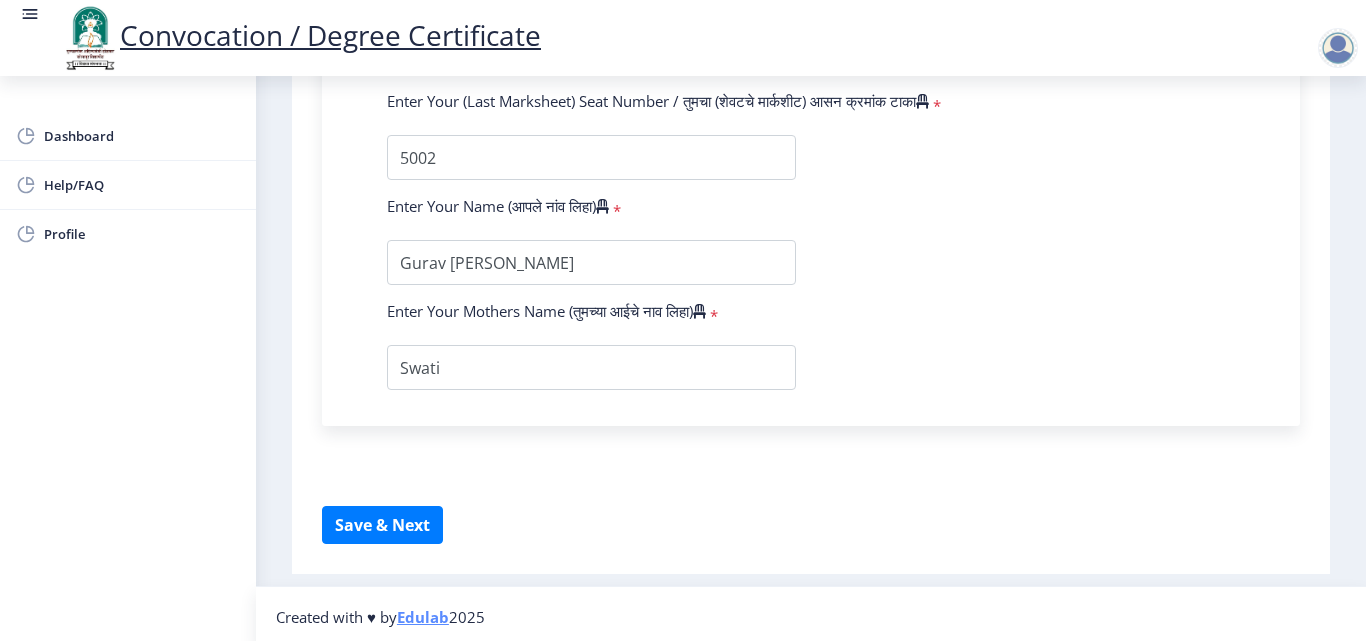 scroll, scrollTop: 1414, scrollLeft: 0, axis: vertical 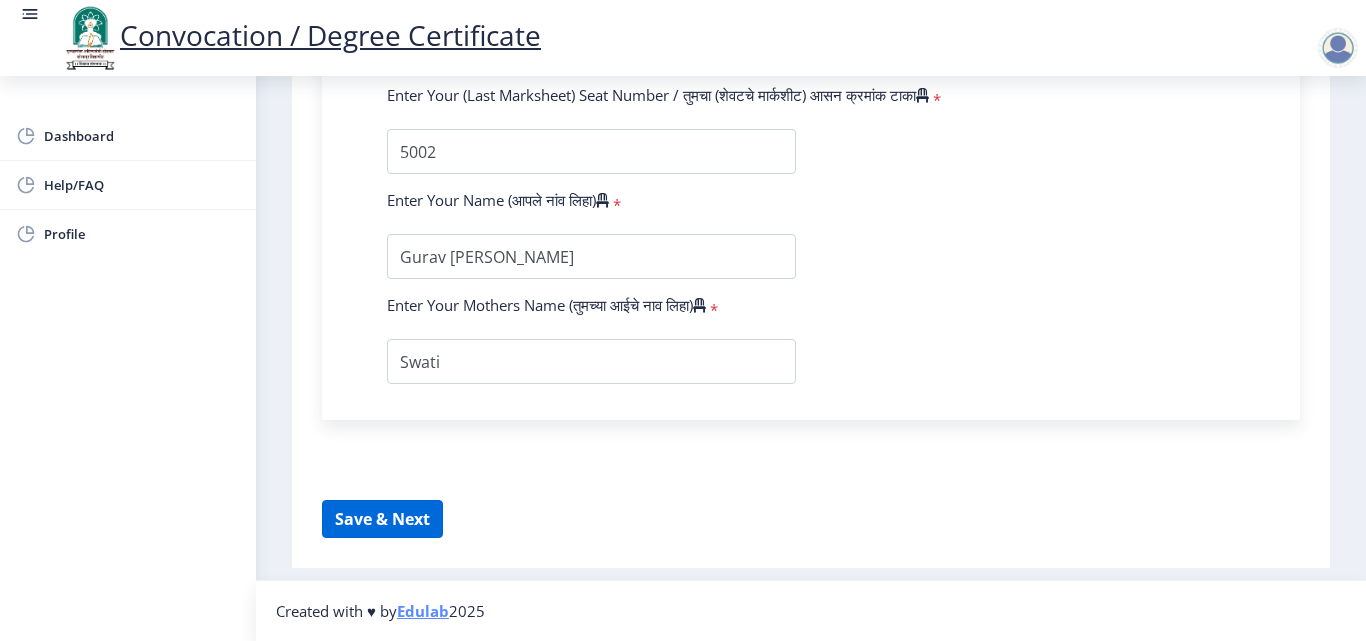 type on "1000001443" 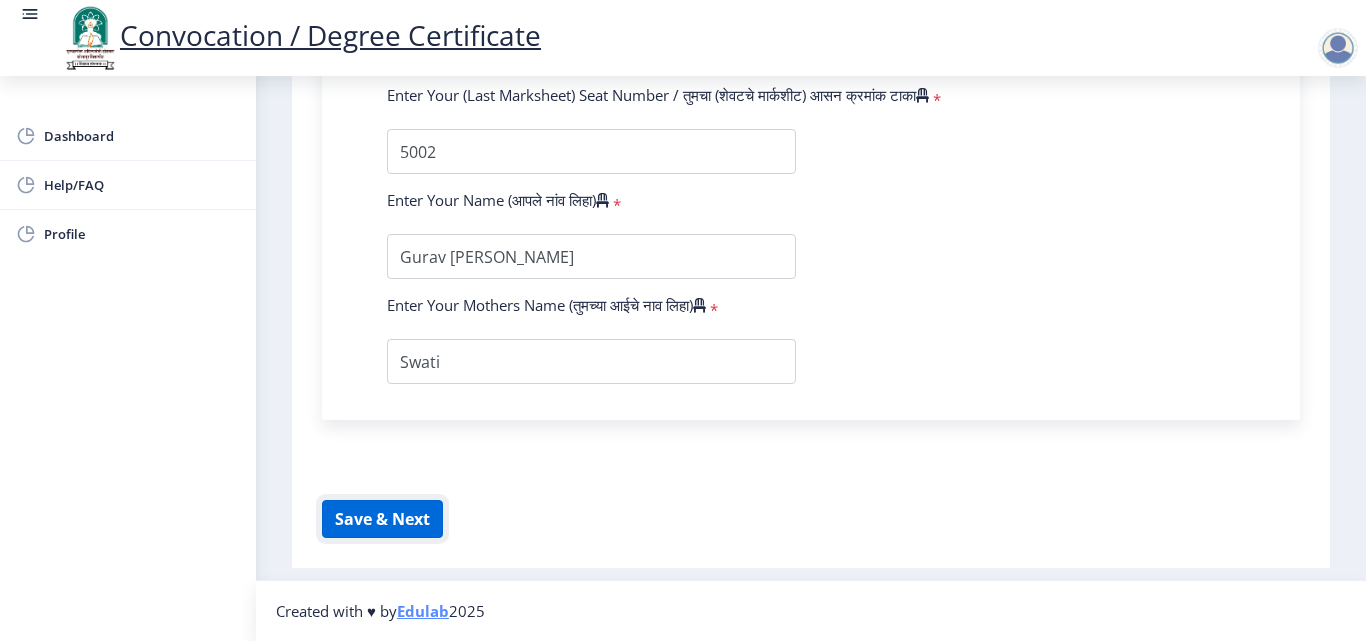 click on "Save & Next" 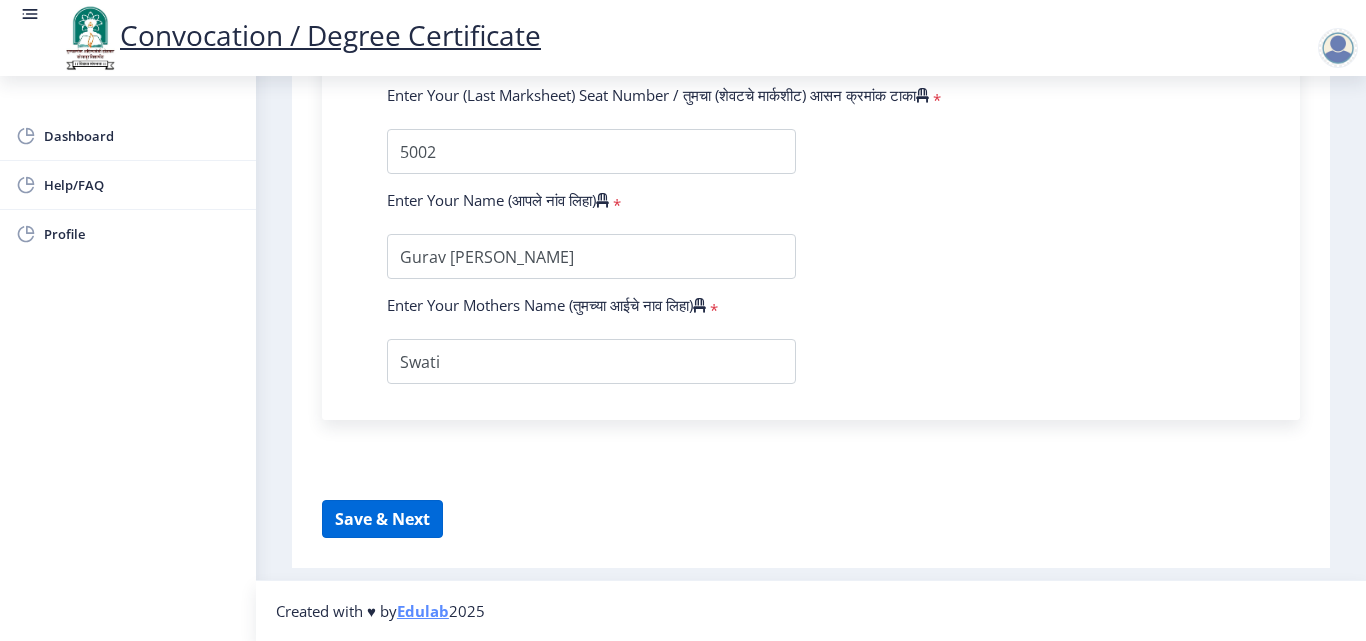 select 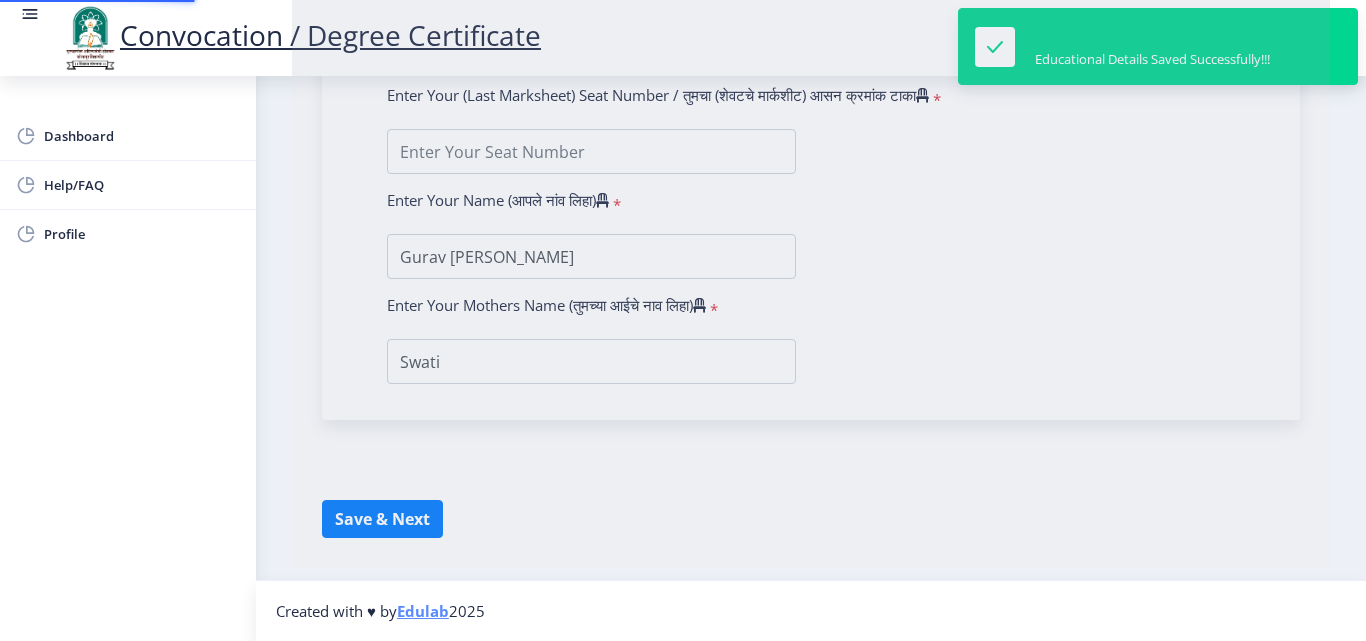 type on "1000001443" 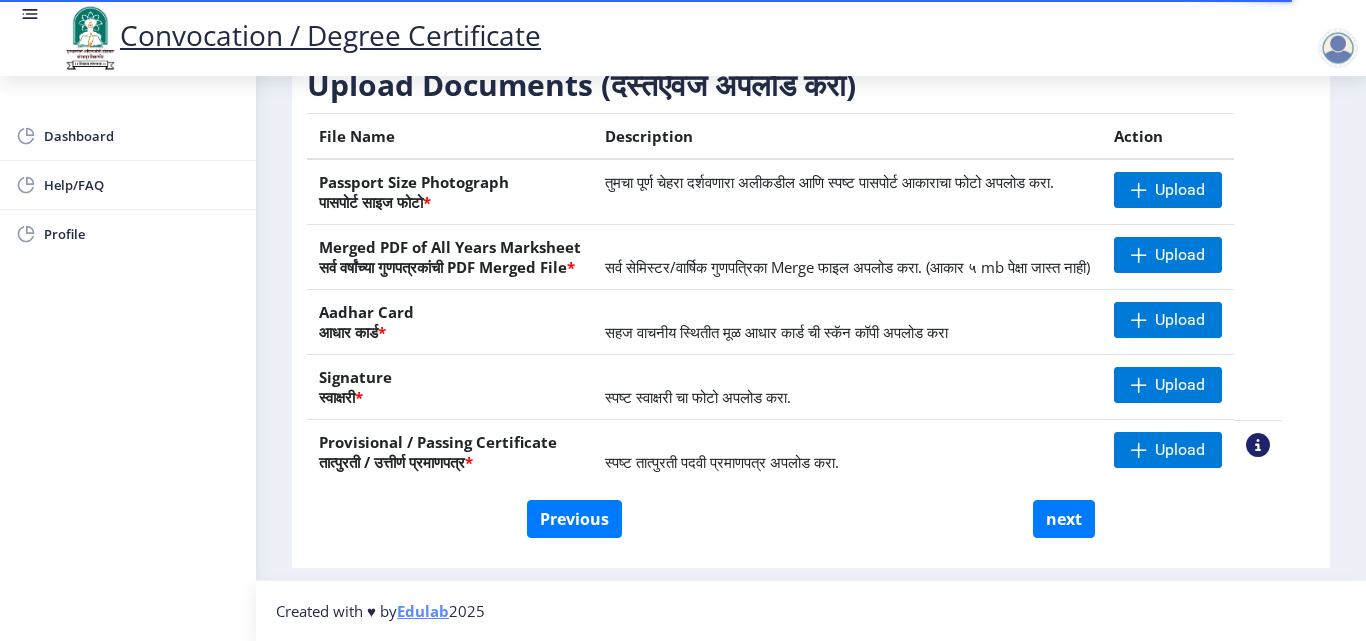 scroll, scrollTop: 369, scrollLeft: 0, axis: vertical 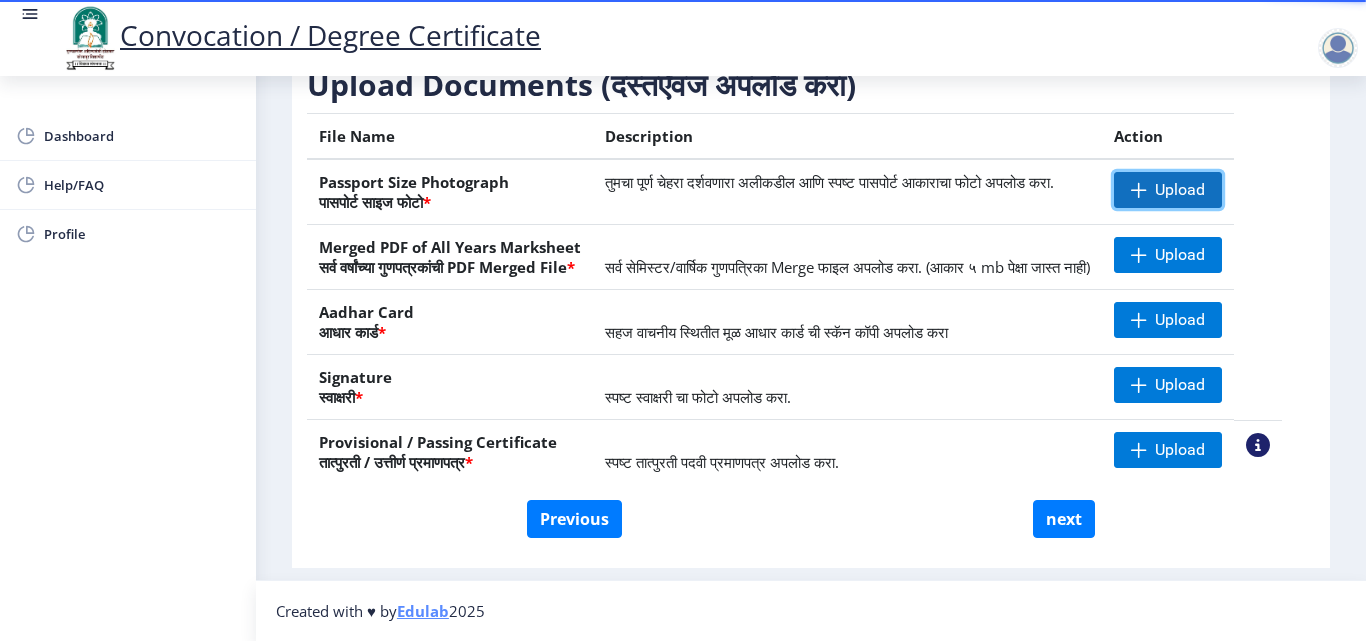click on "Upload" 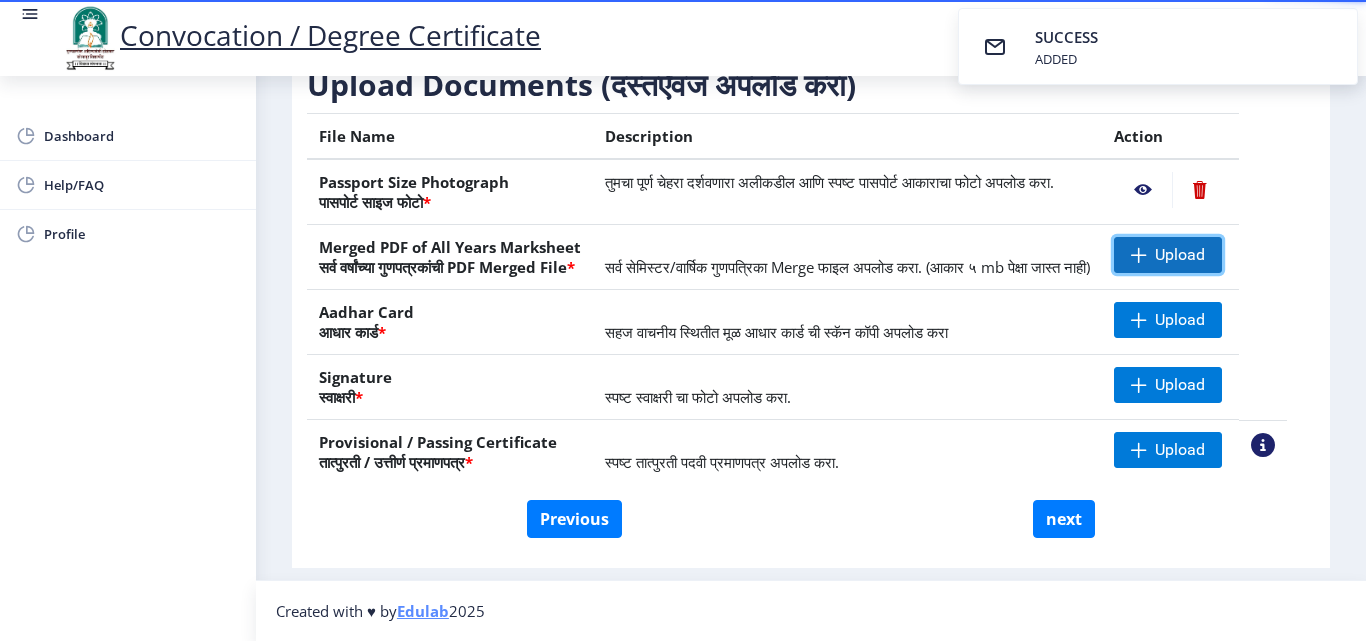 click on "Upload" 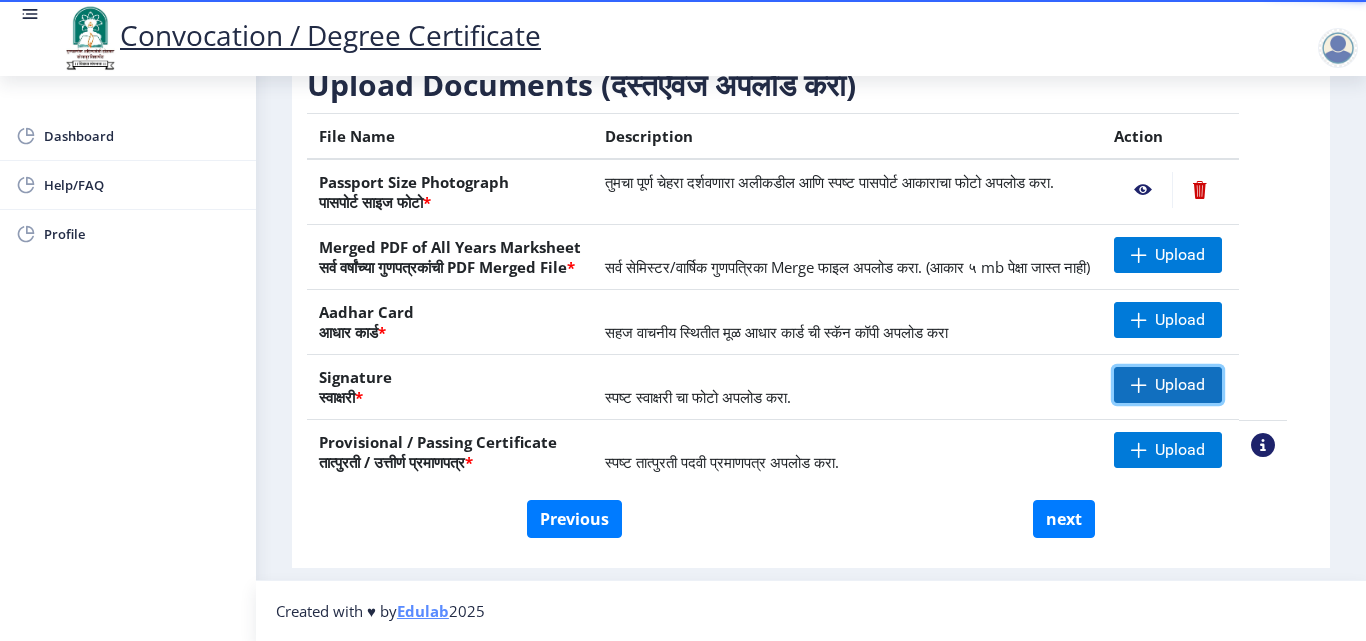 click 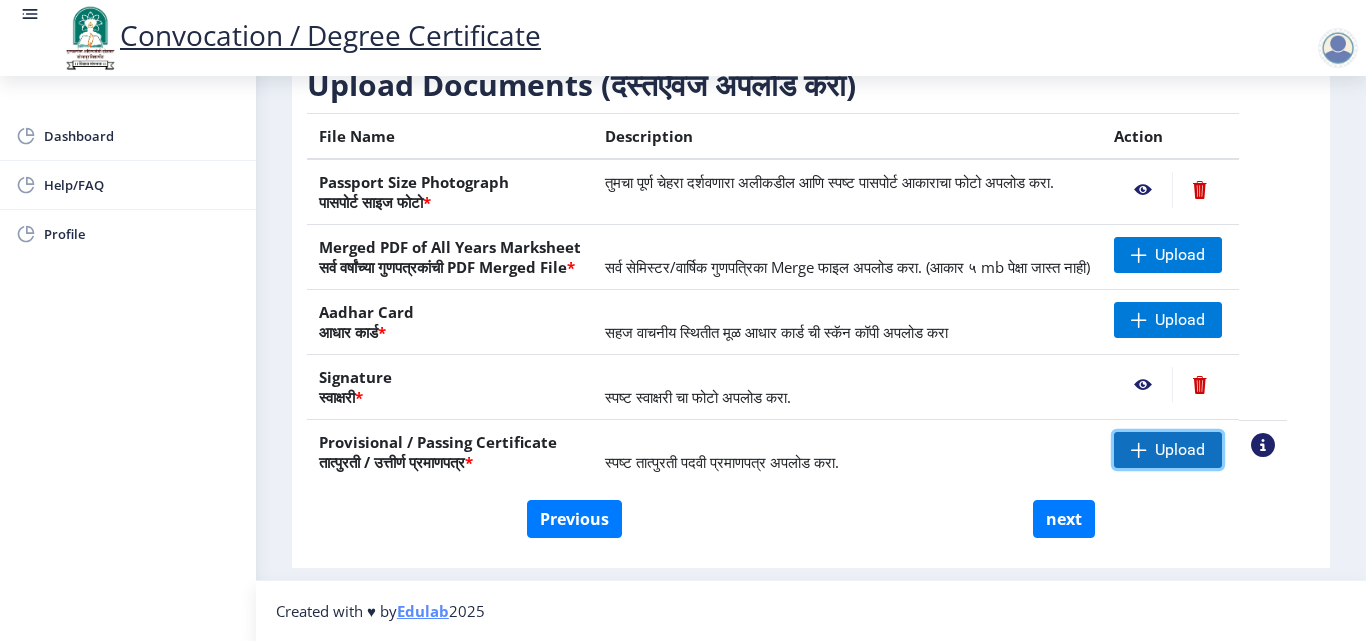 click on "Upload" 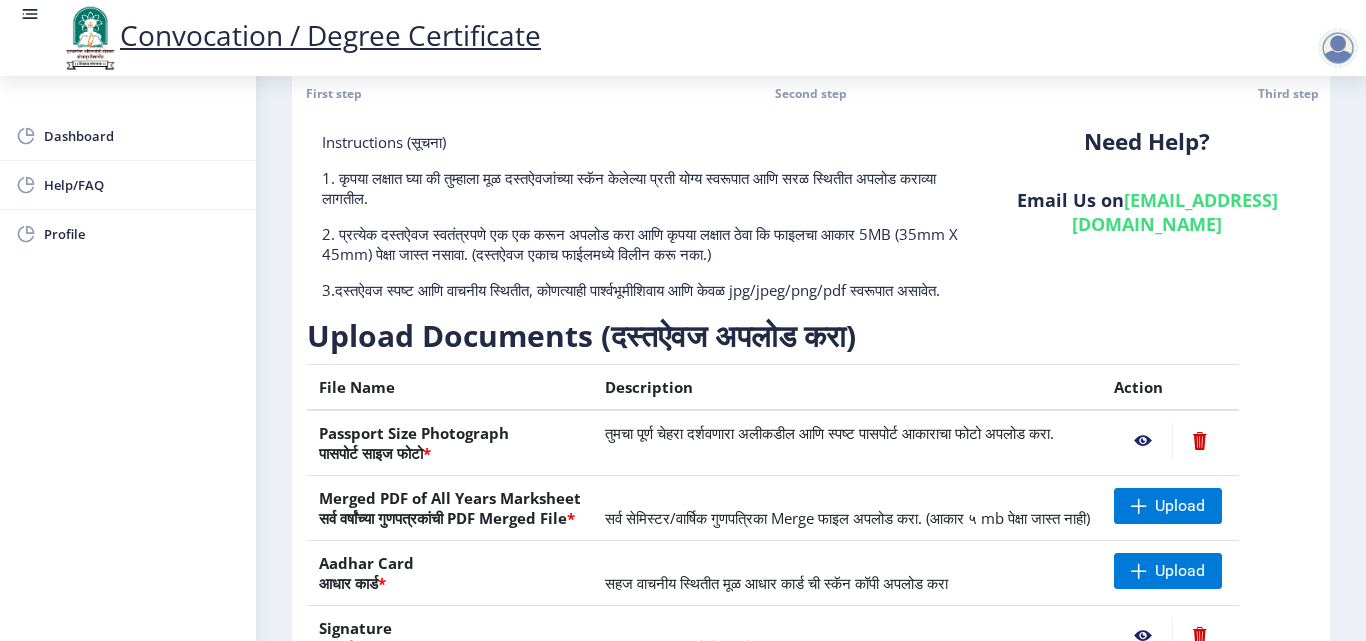 scroll, scrollTop: 300, scrollLeft: 0, axis: vertical 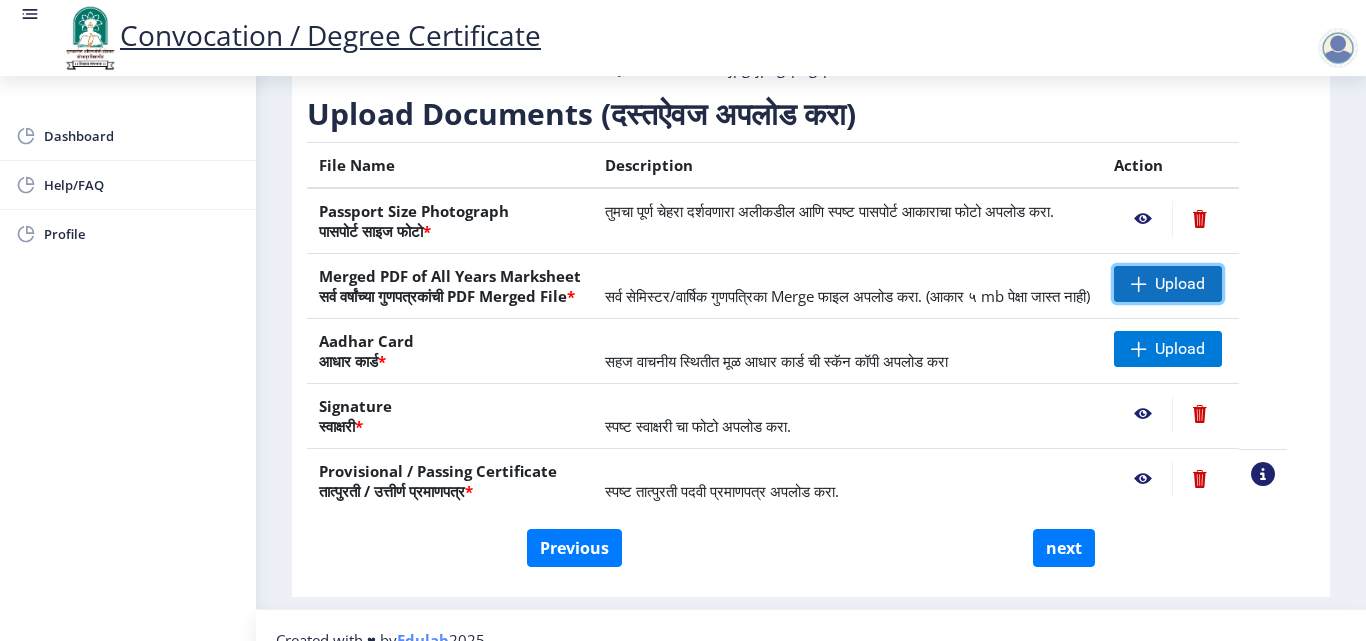 click on "Upload" 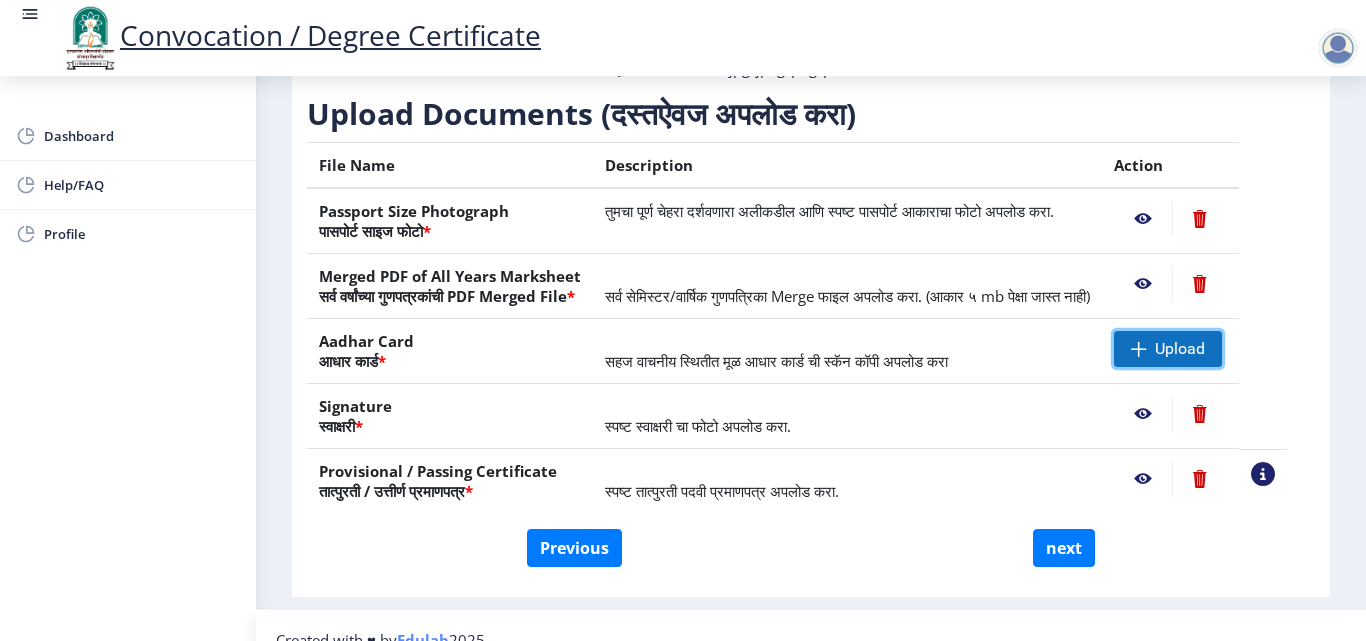 click on "Upload" 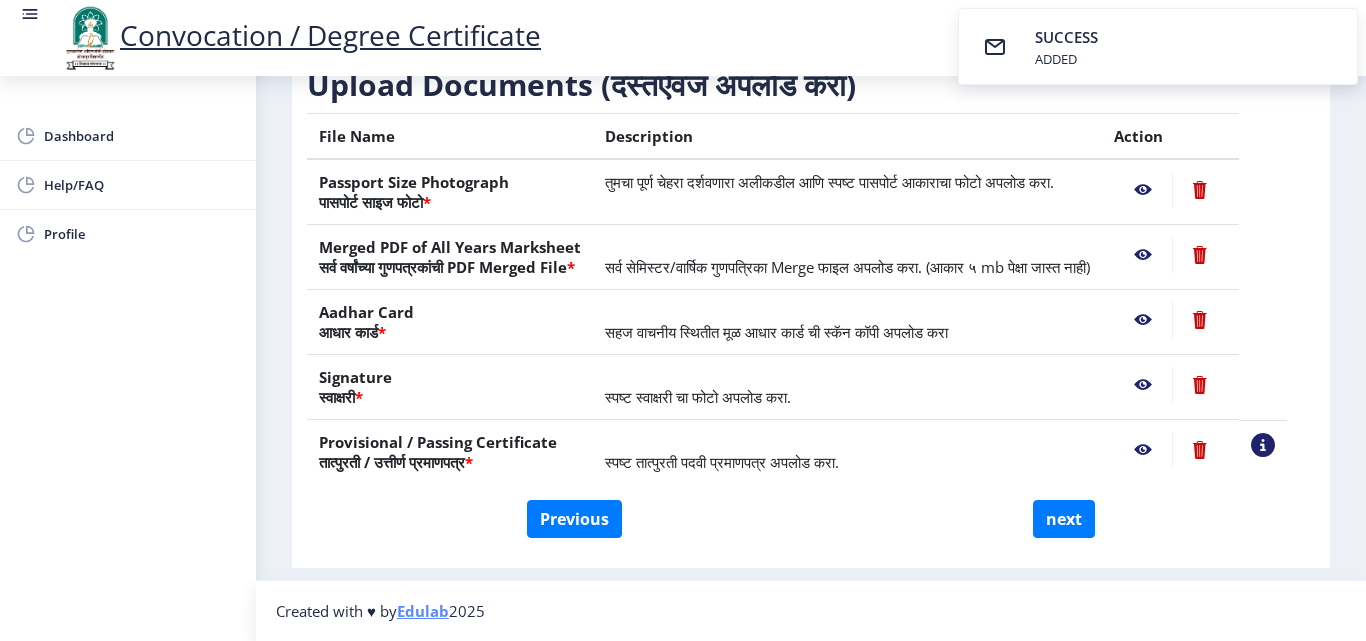 scroll, scrollTop: 369, scrollLeft: 0, axis: vertical 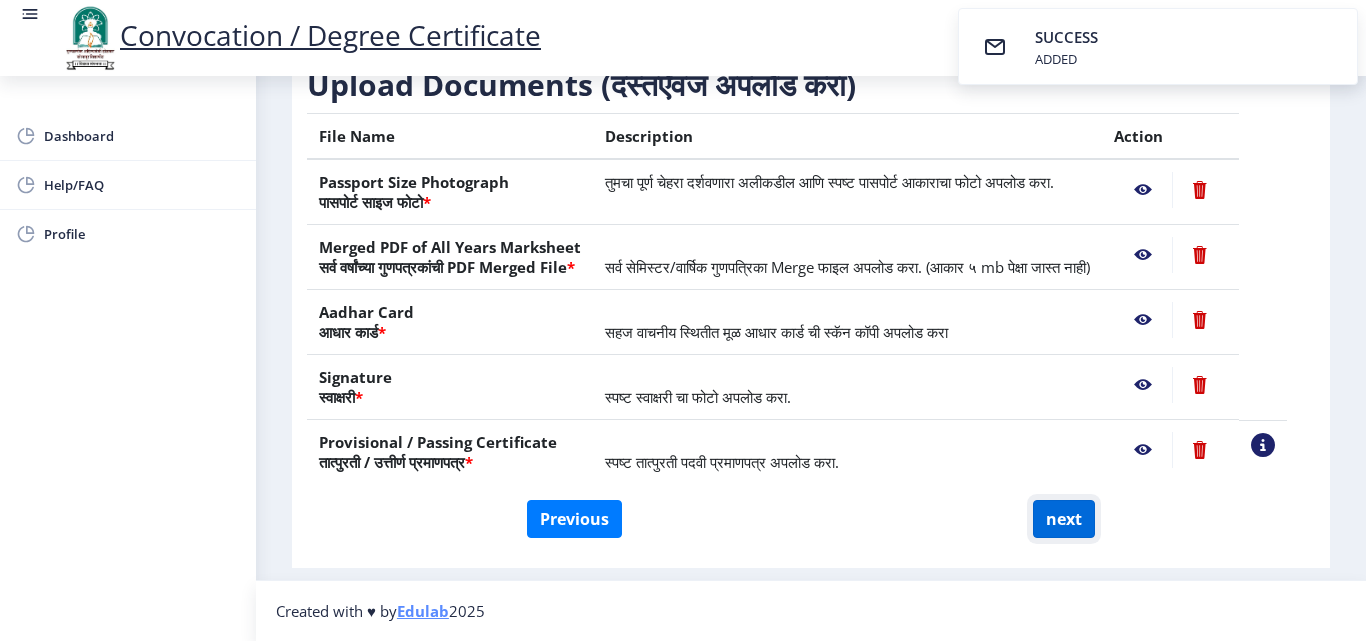 click on "next" 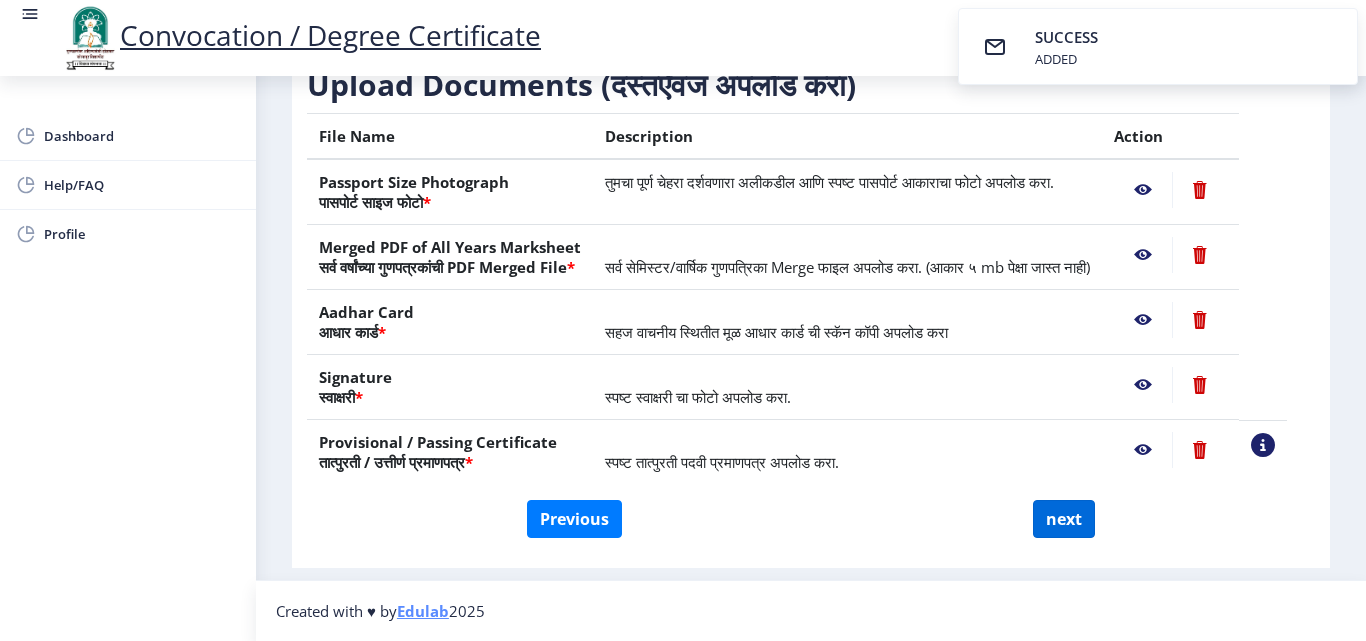 select 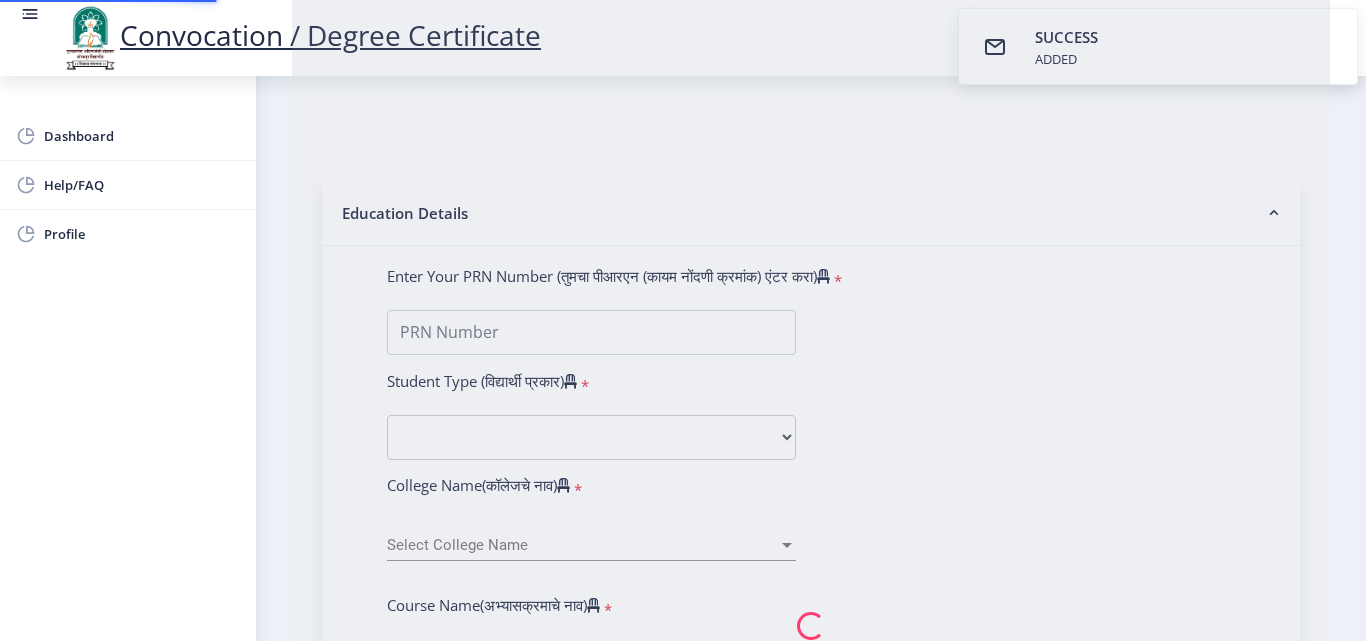scroll, scrollTop: 0, scrollLeft: 0, axis: both 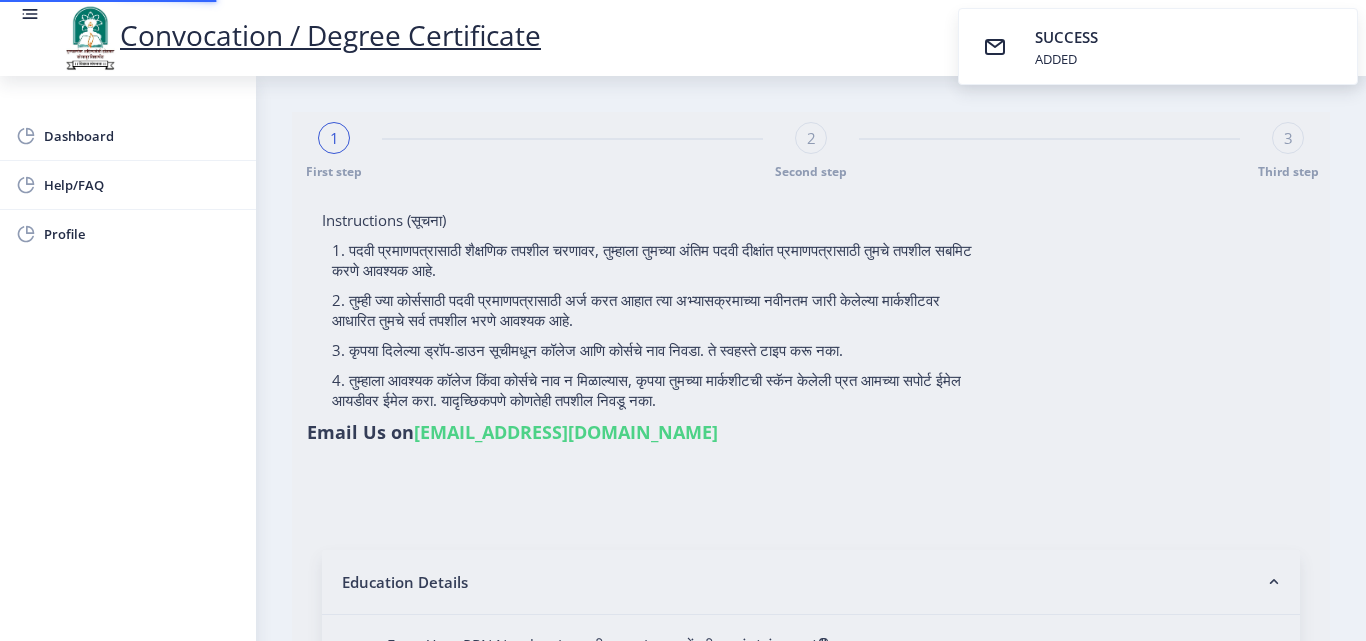 select 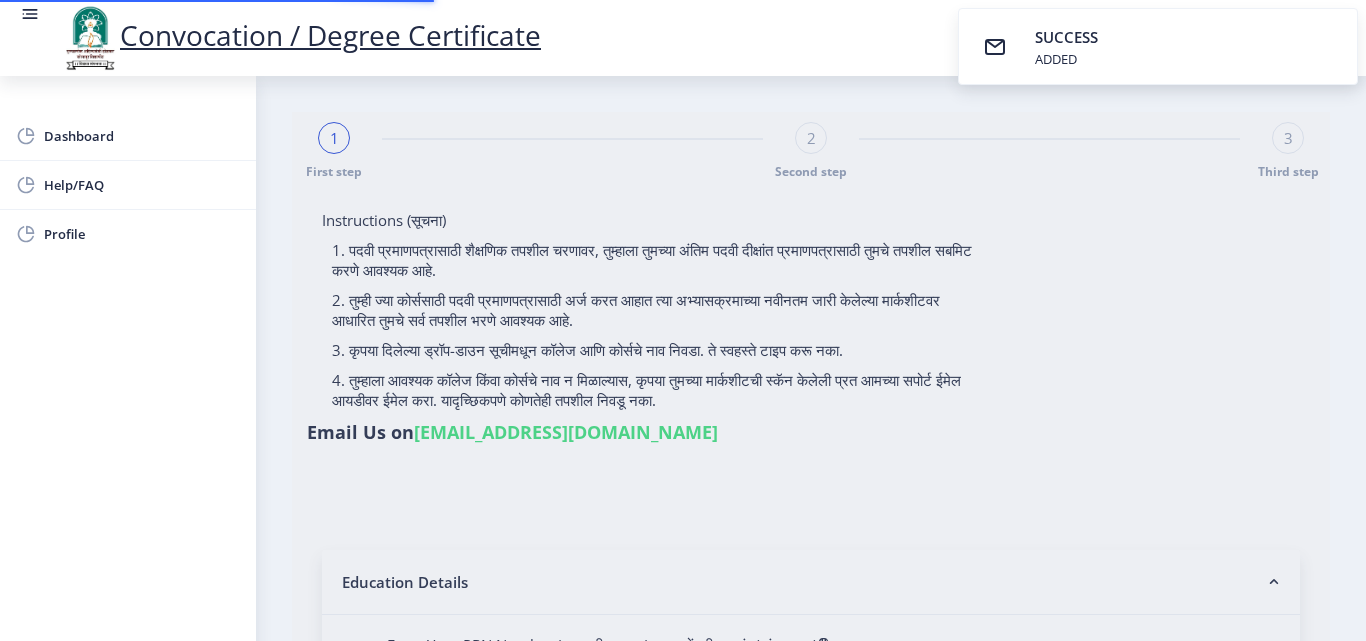 type on "1000001443" 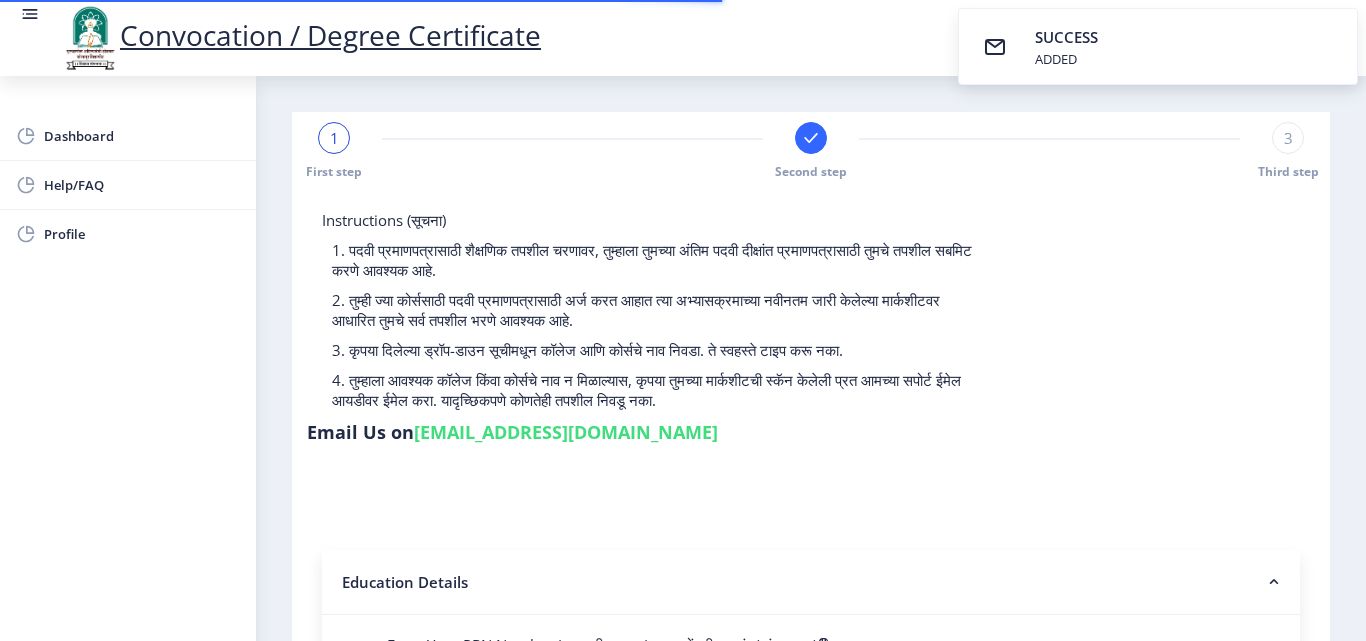 select 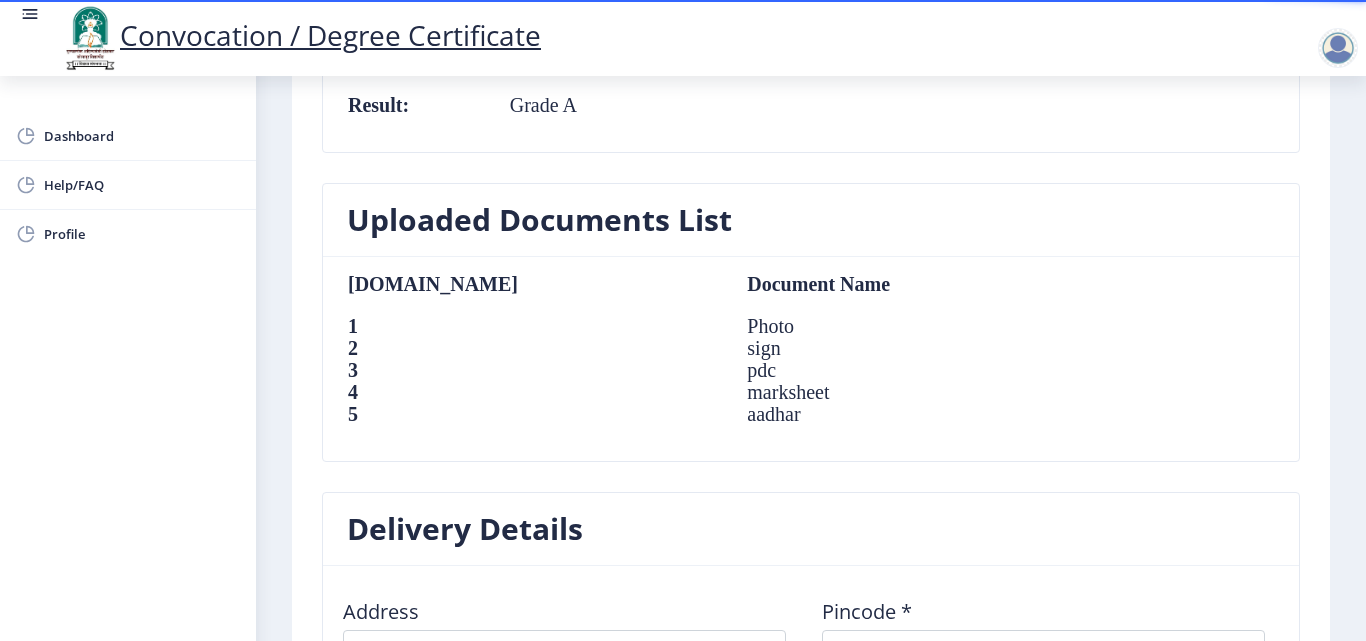 scroll, scrollTop: 1300, scrollLeft: 0, axis: vertical 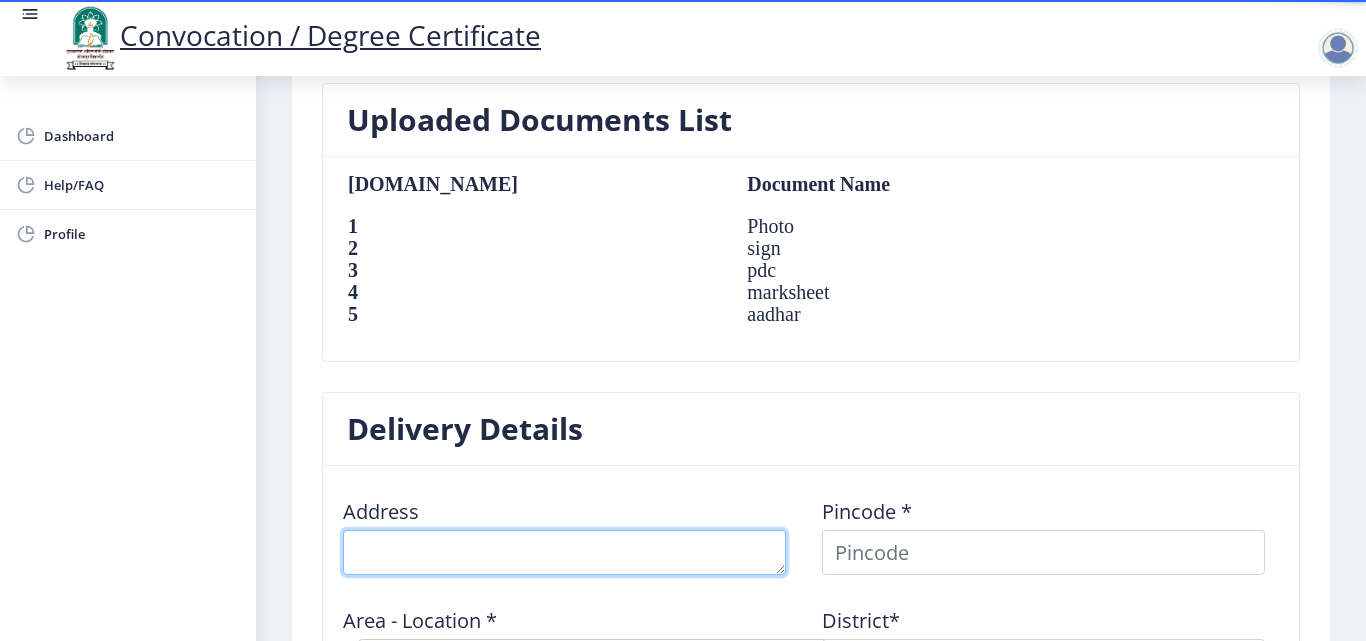 click at bounding box center [564, 552] 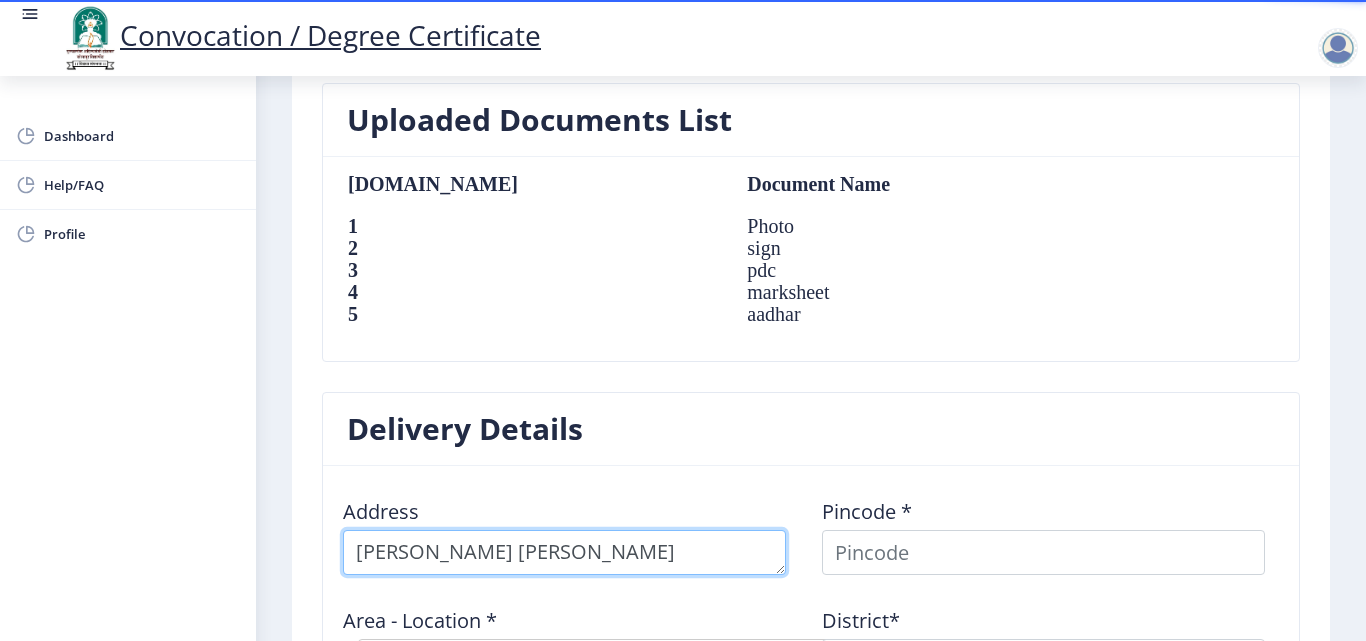 type on "[PERSON_NAME] [PERSON_NAME]" 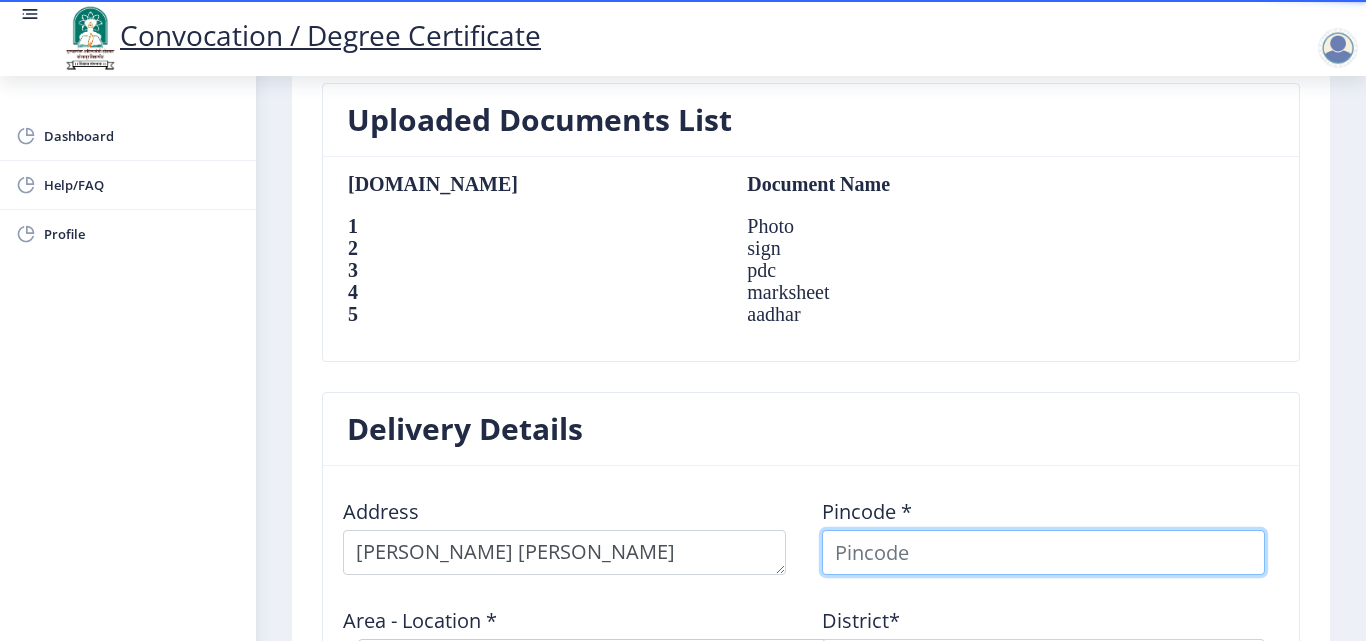 click at bounding box center [1043, 552] 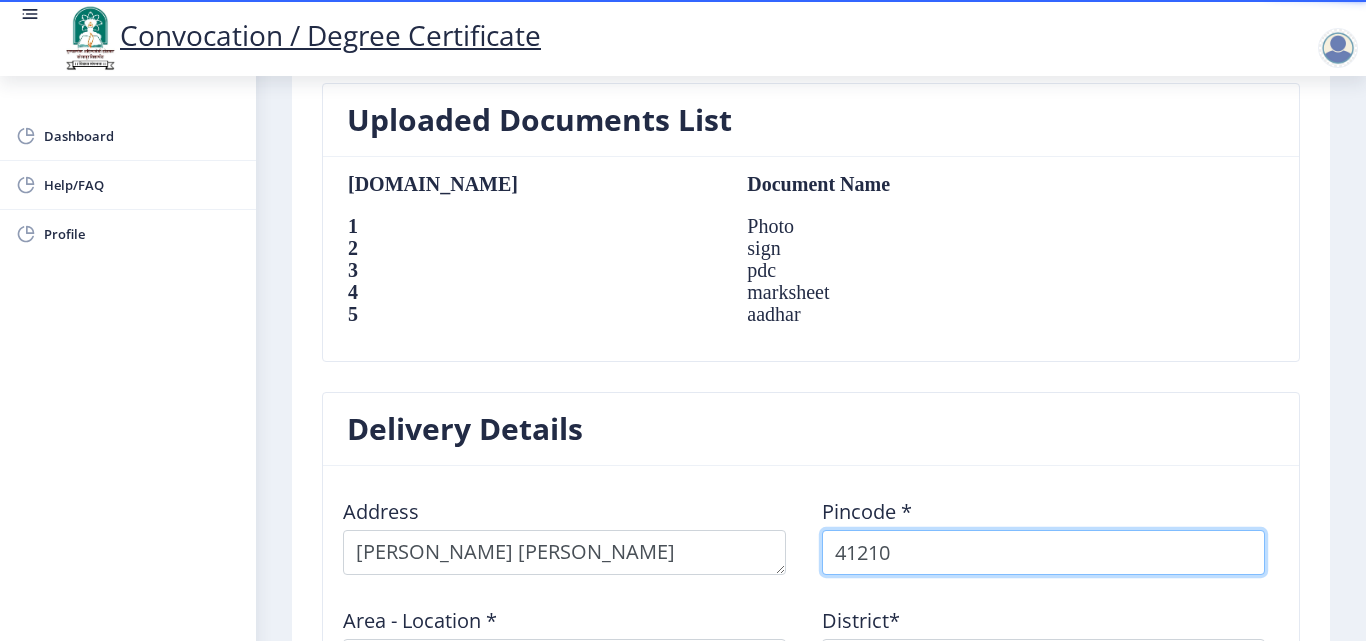 type on "412102" 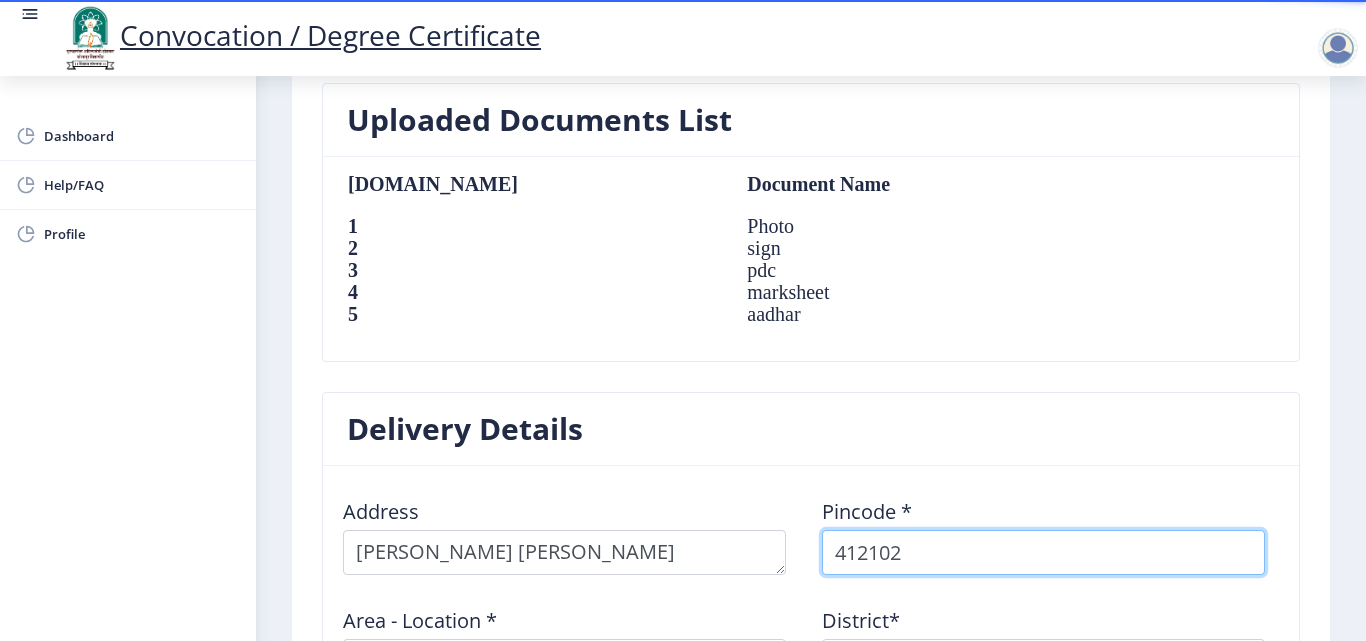 select 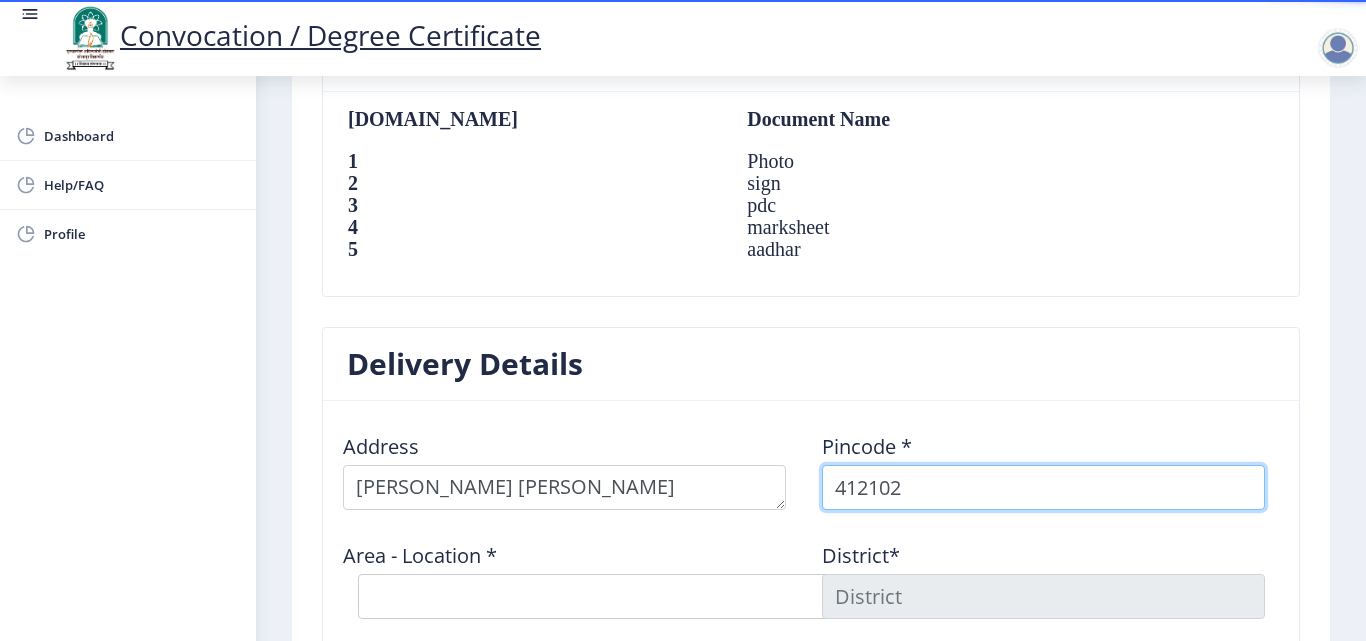 scroll, scrollTop: 1400, scrollLeft: 0, axis: vertical 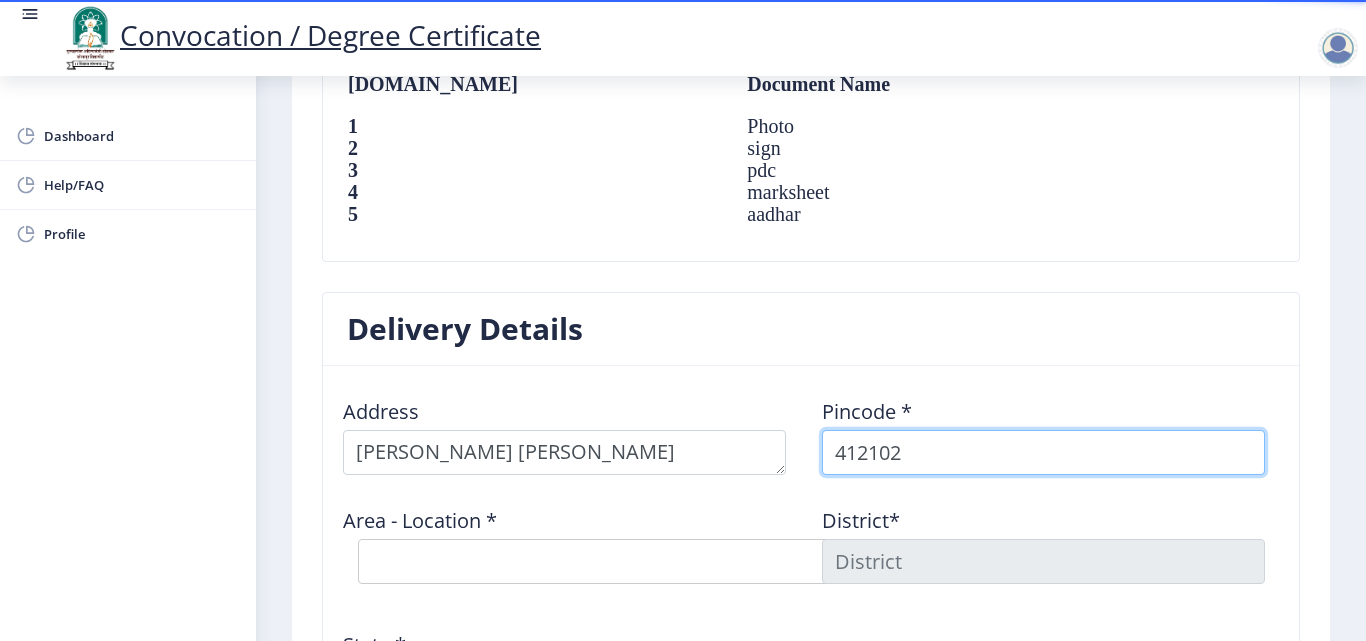 type on "412102" 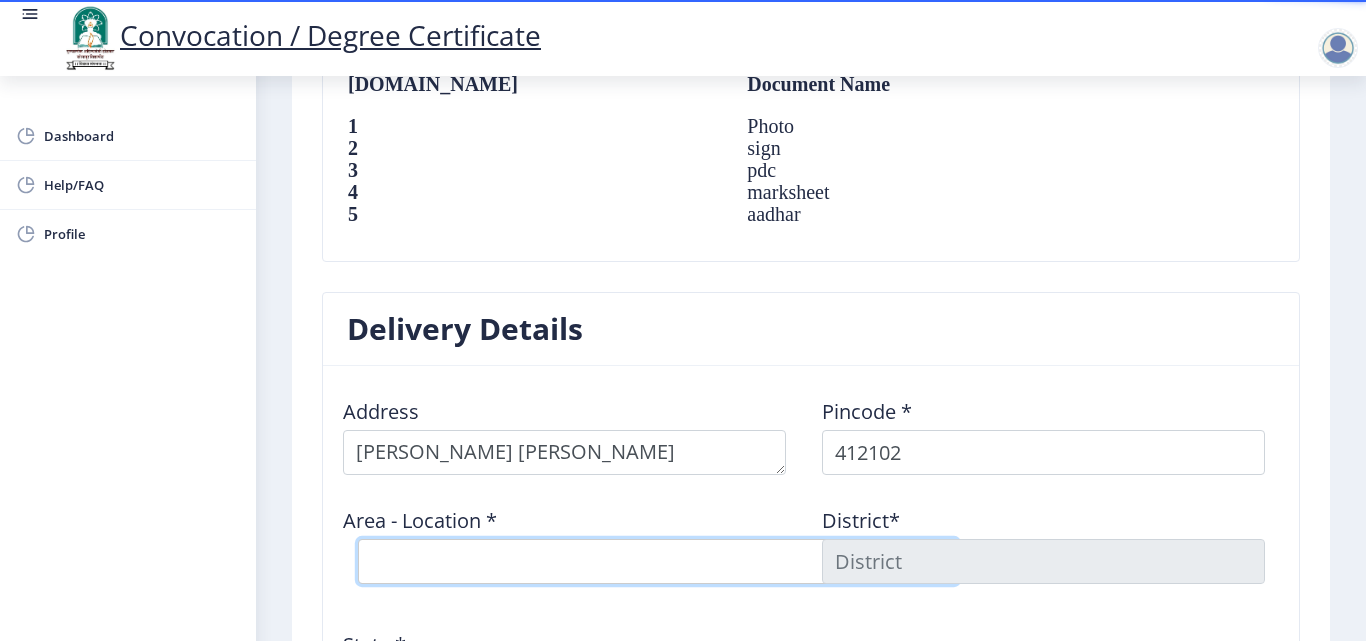 click on "Select Area Location Gulunche [GEOGRAPHIC_DATA] Wadi B.O Nimbut B.O Nira R S S.O" at bounding box center [658, 561] 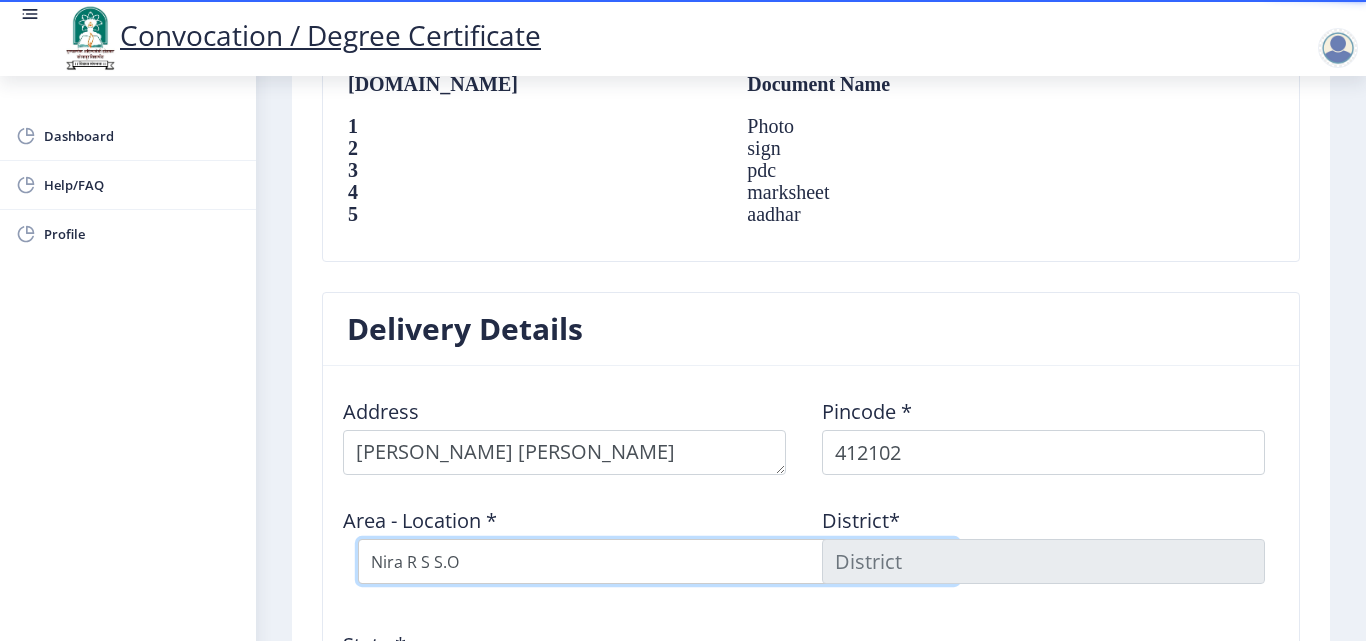 click on "Select Area Location Gulunche [GEOGRAPHIC_DATA] Wadi B.O Nimbut B.O Nira R S S.O" at bounding box center [658, 561] 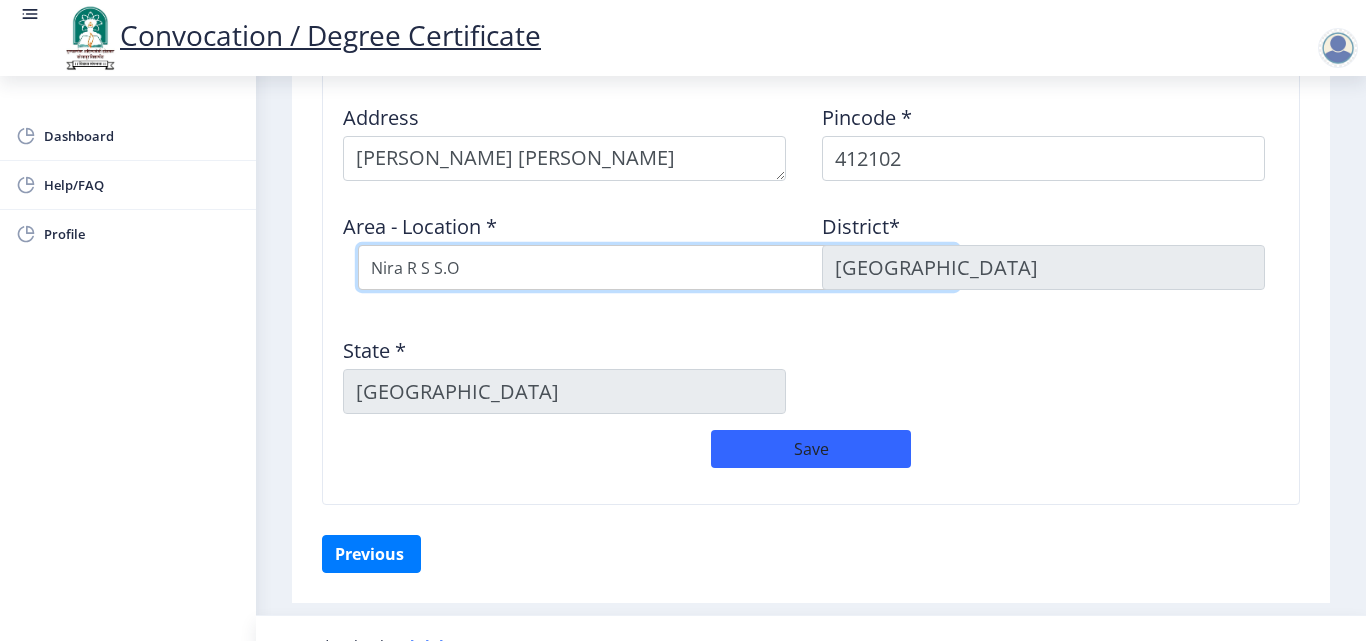 scroll, scrollTop: 1700, scrollLeft: 0, axis: vertical 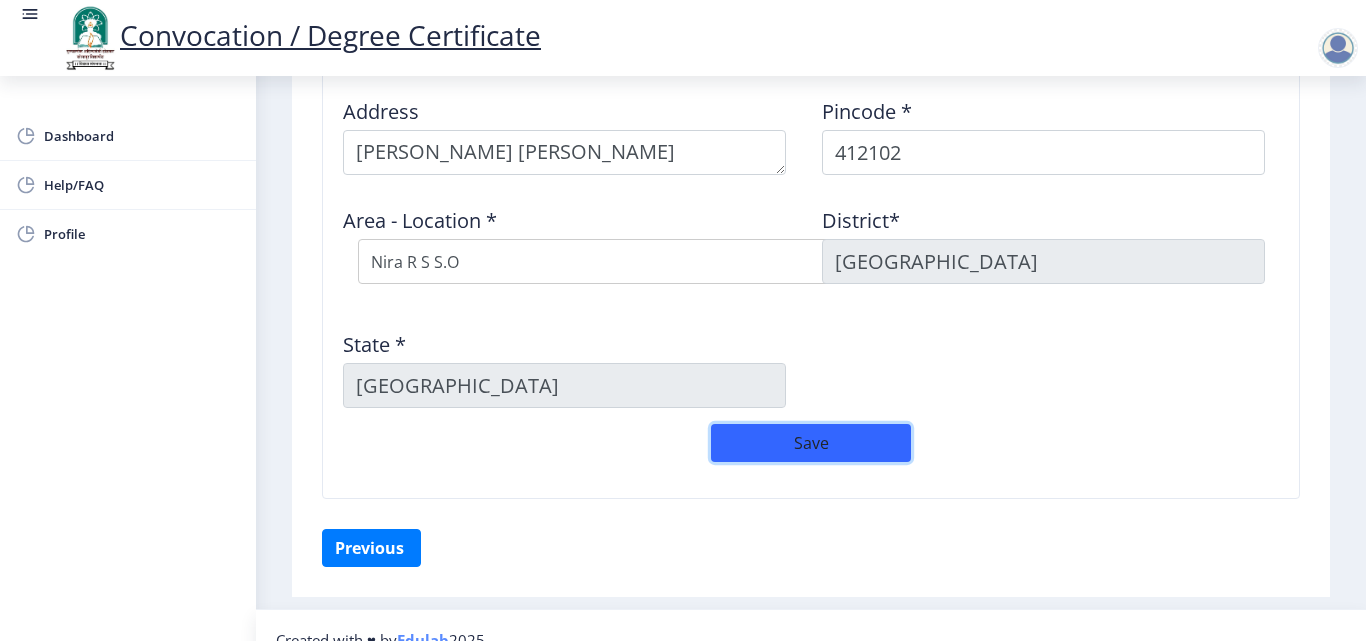 click on "Save" 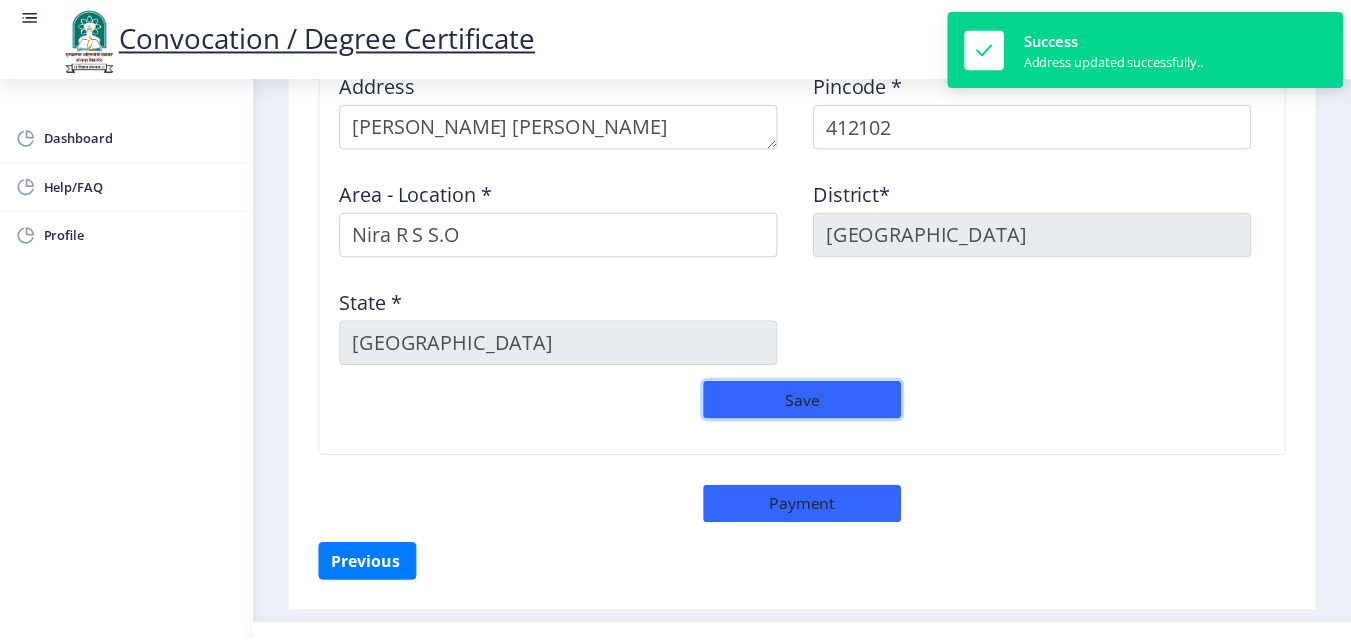 scroll, scrollTop: 1752, scrollLeft: 0, axis: vertical 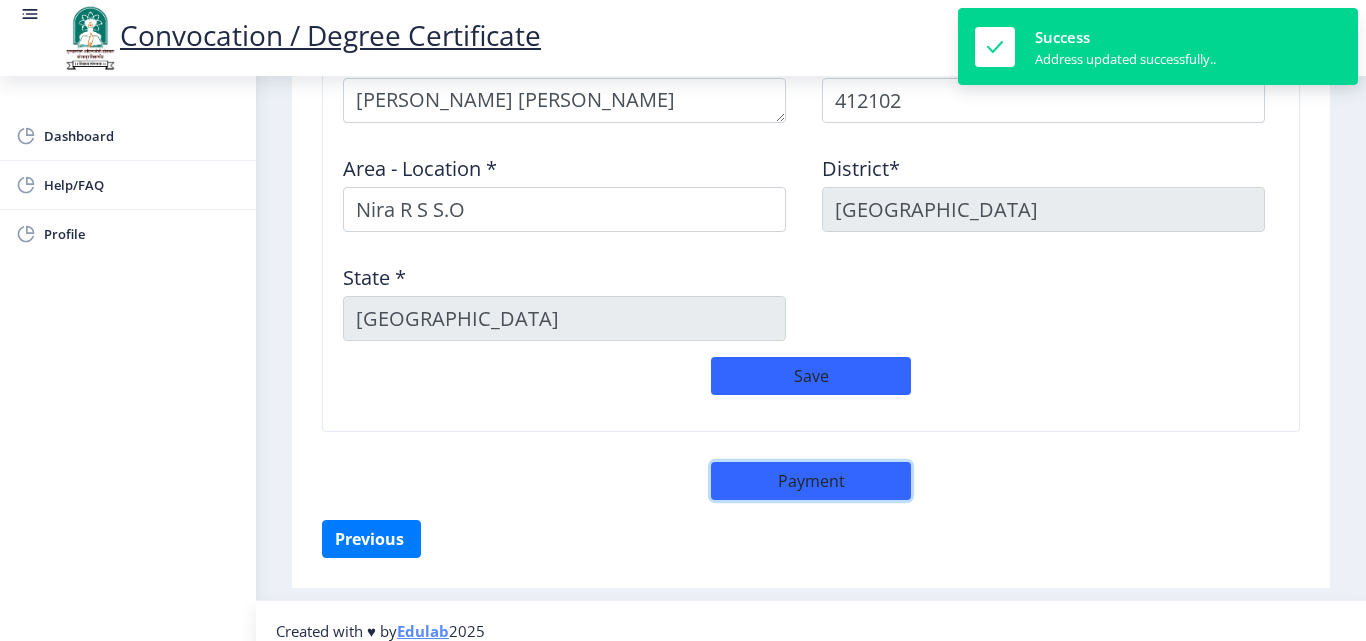 click on "Payment" 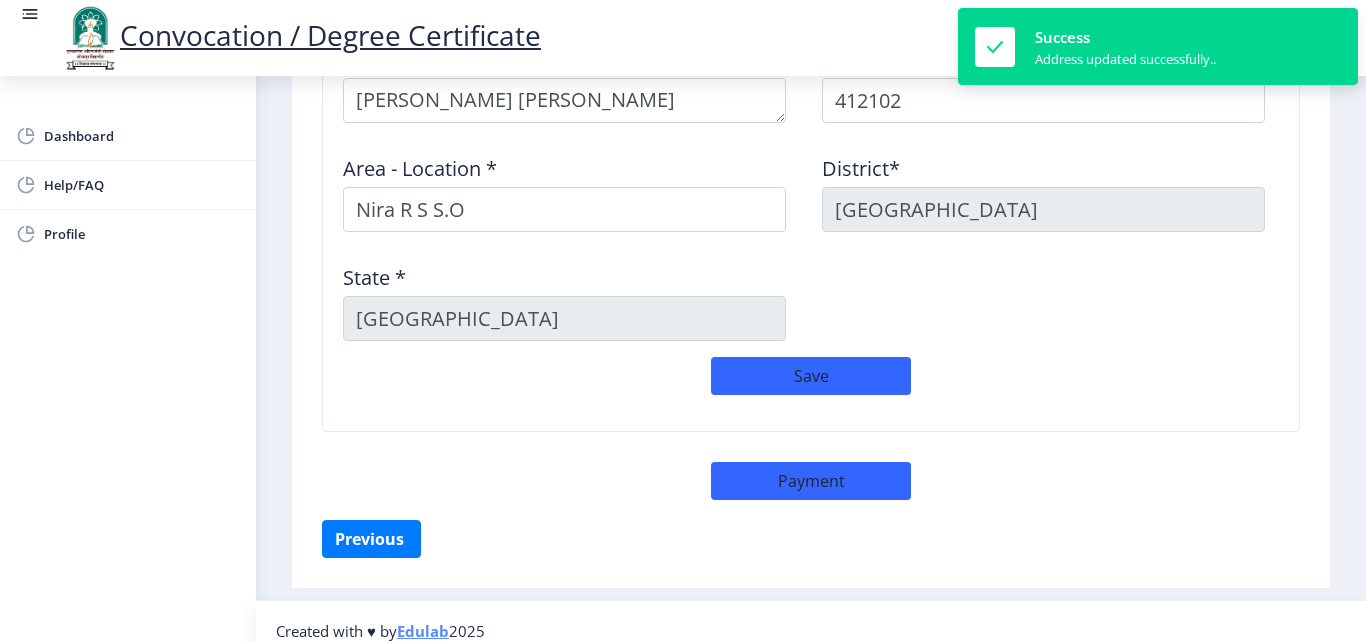 select on "sealed" 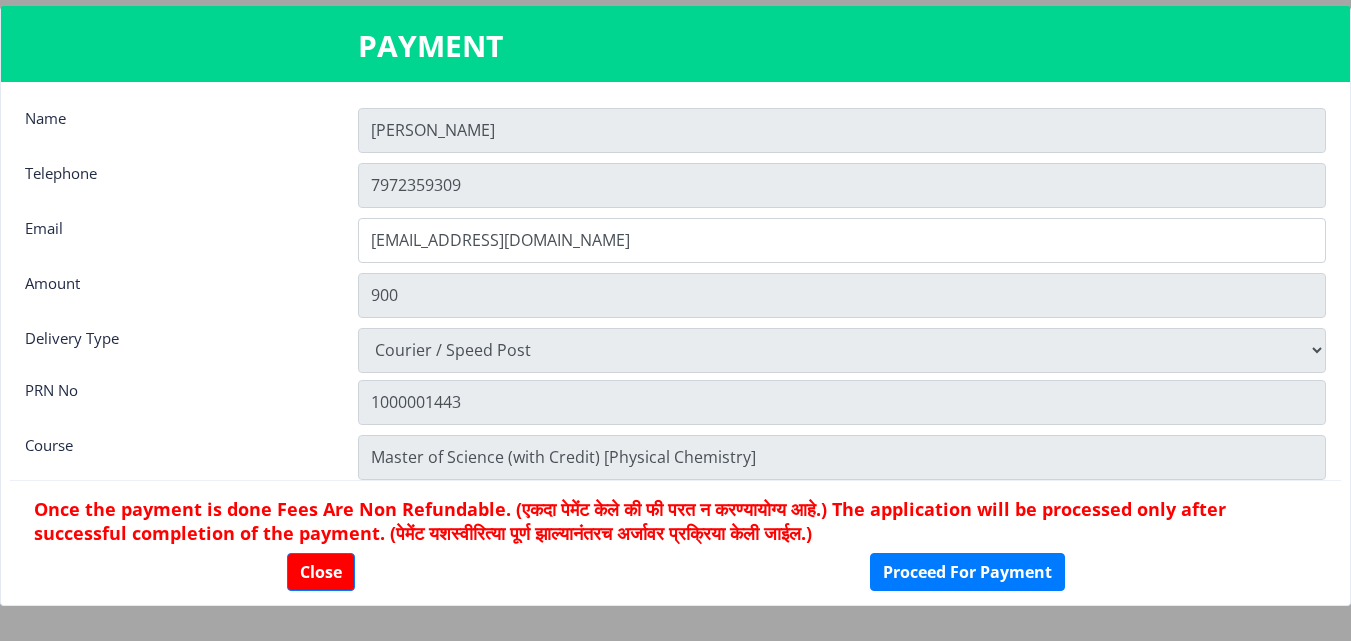 scroll, scrollTop: 28, scrollLeft: 0, axis: vertical 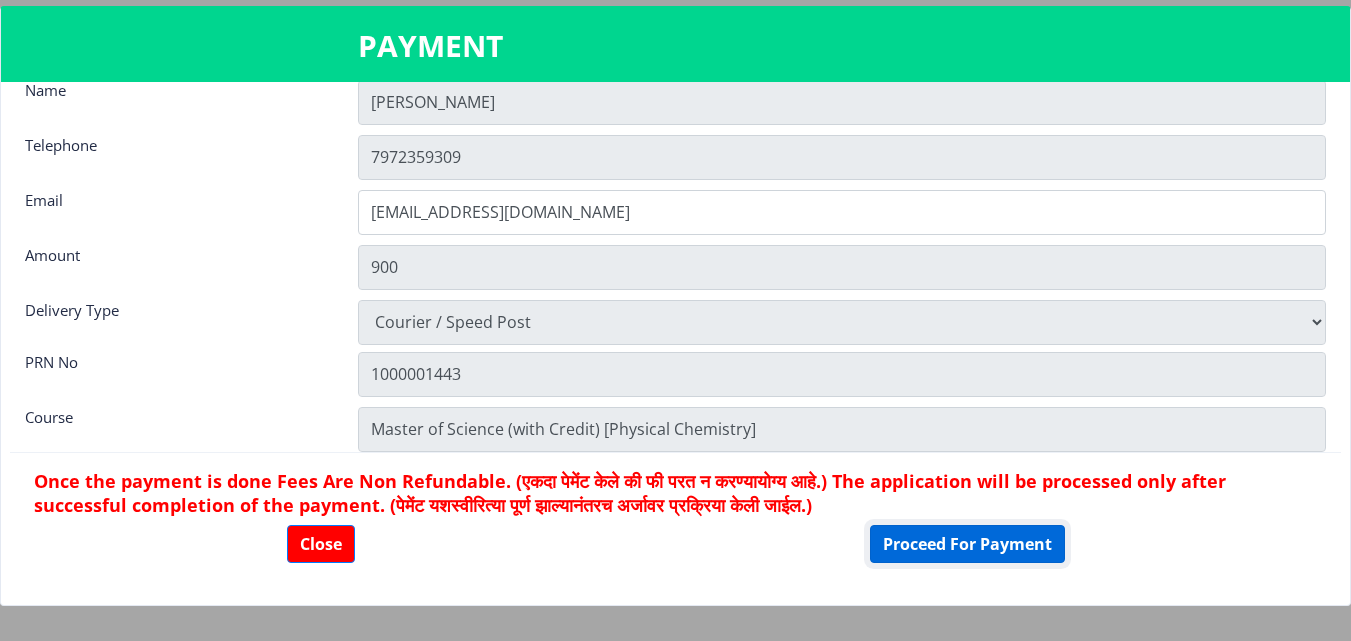 click on "Proceed For Payment" 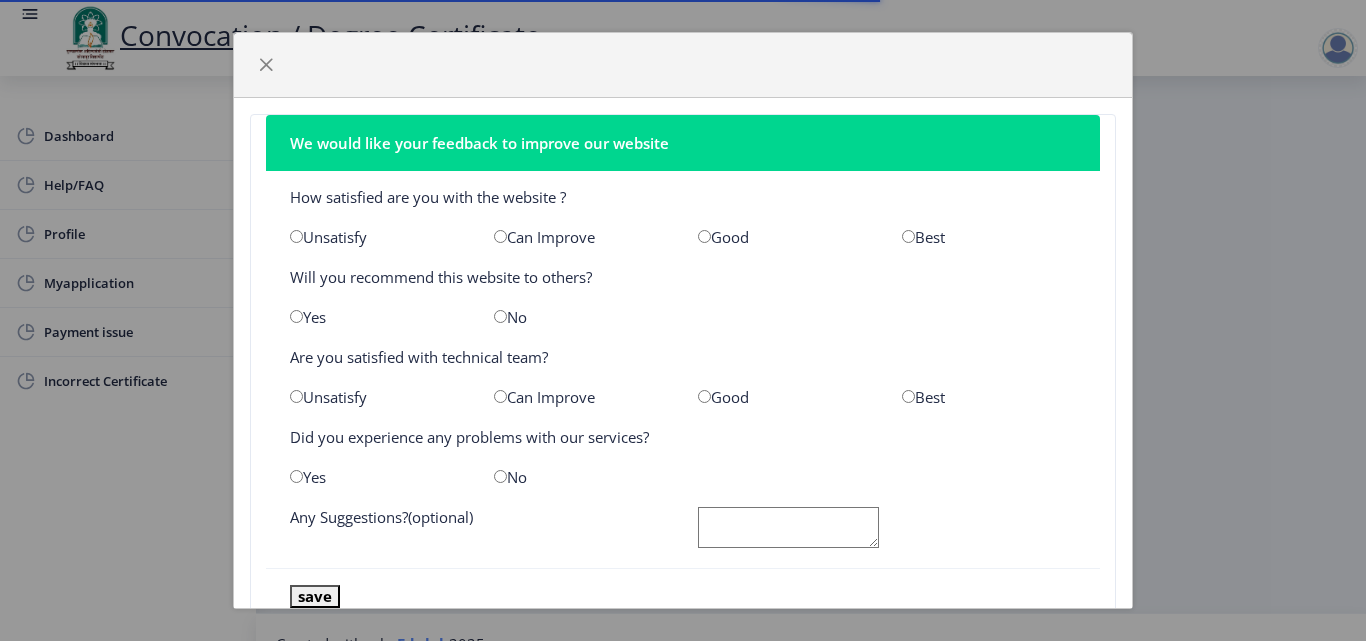 scroll, scrollTop: 0, scrollLeft: 0, axis: both 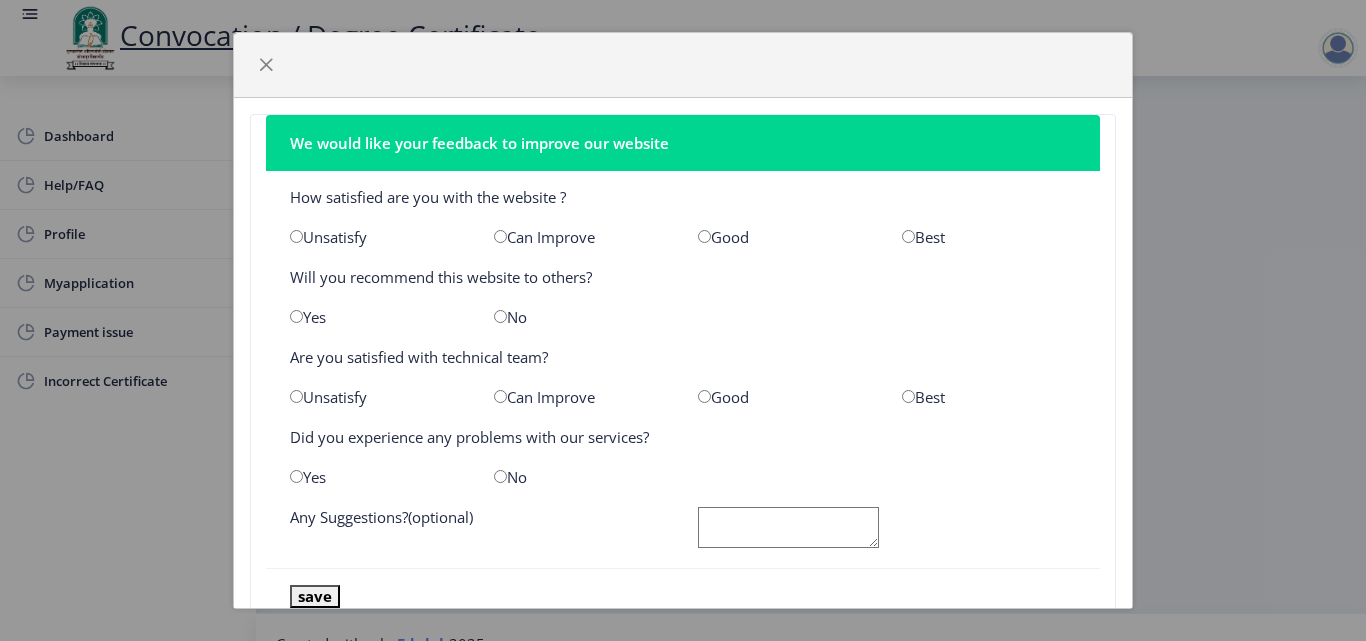 click at bounding box center [704, 236] 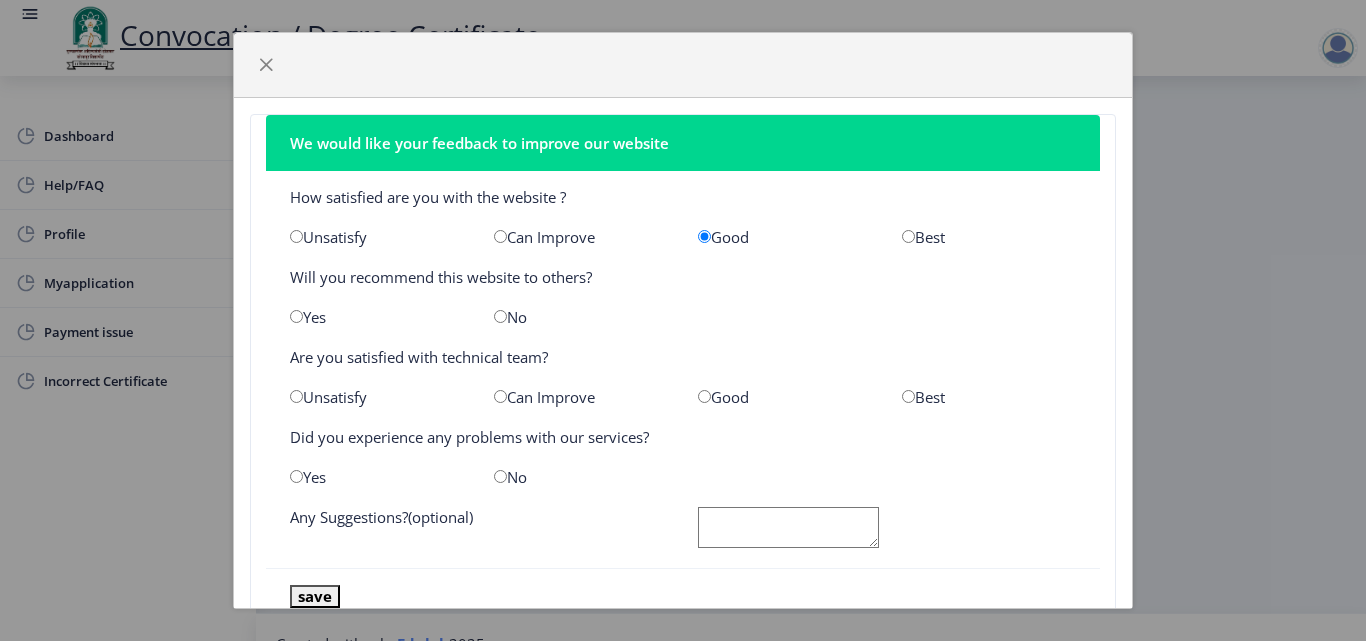 click at bounding box center (296, 316) 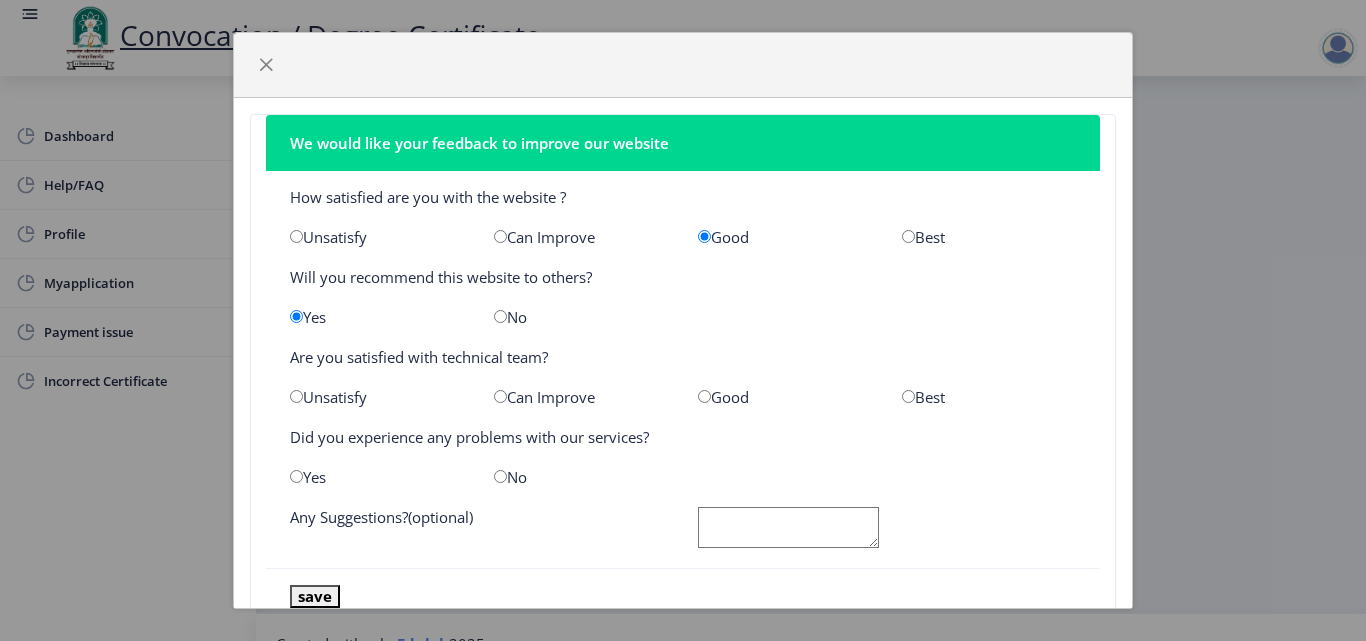click at bounding box center [500, 396] 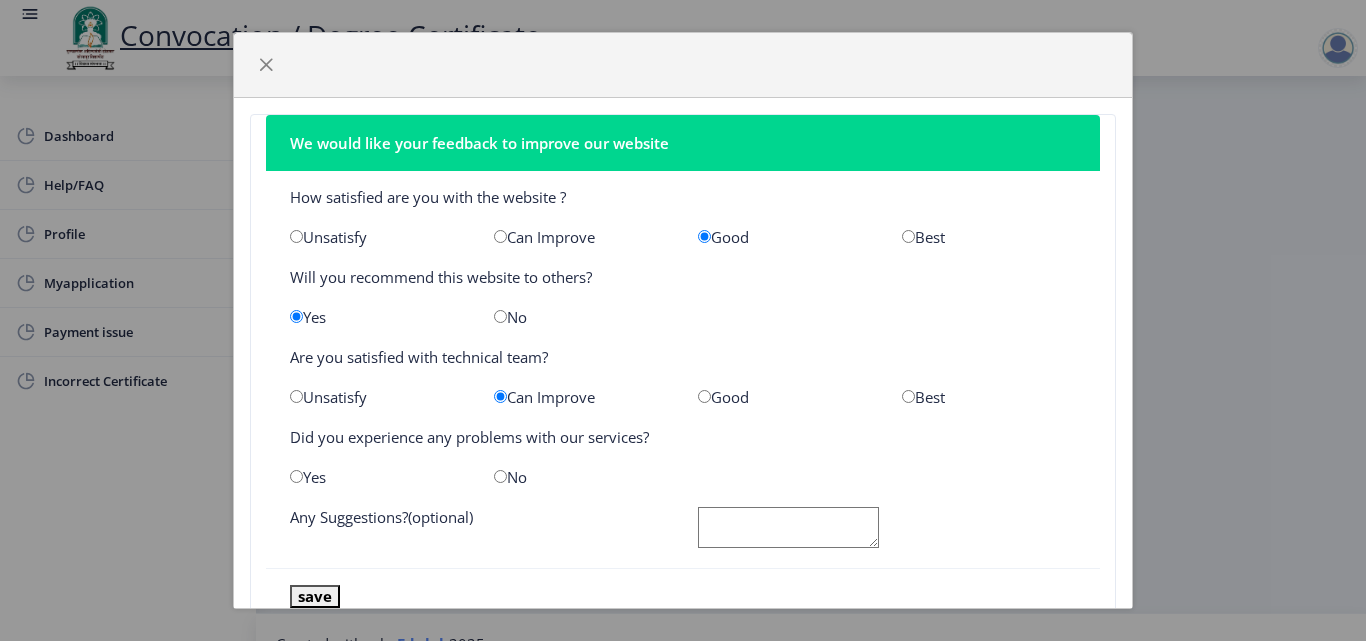 click at bounding box center (500, 476) 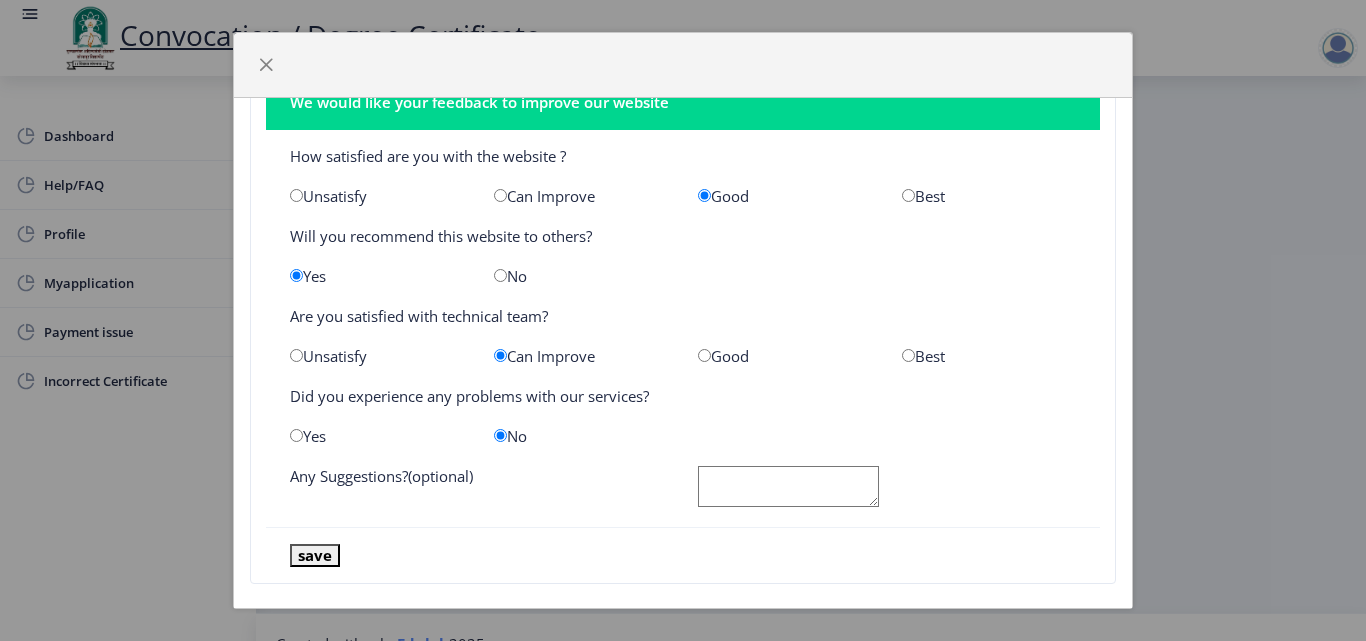 scroll, scrollTop: 63, scrollLeft: 0, axis: vertical 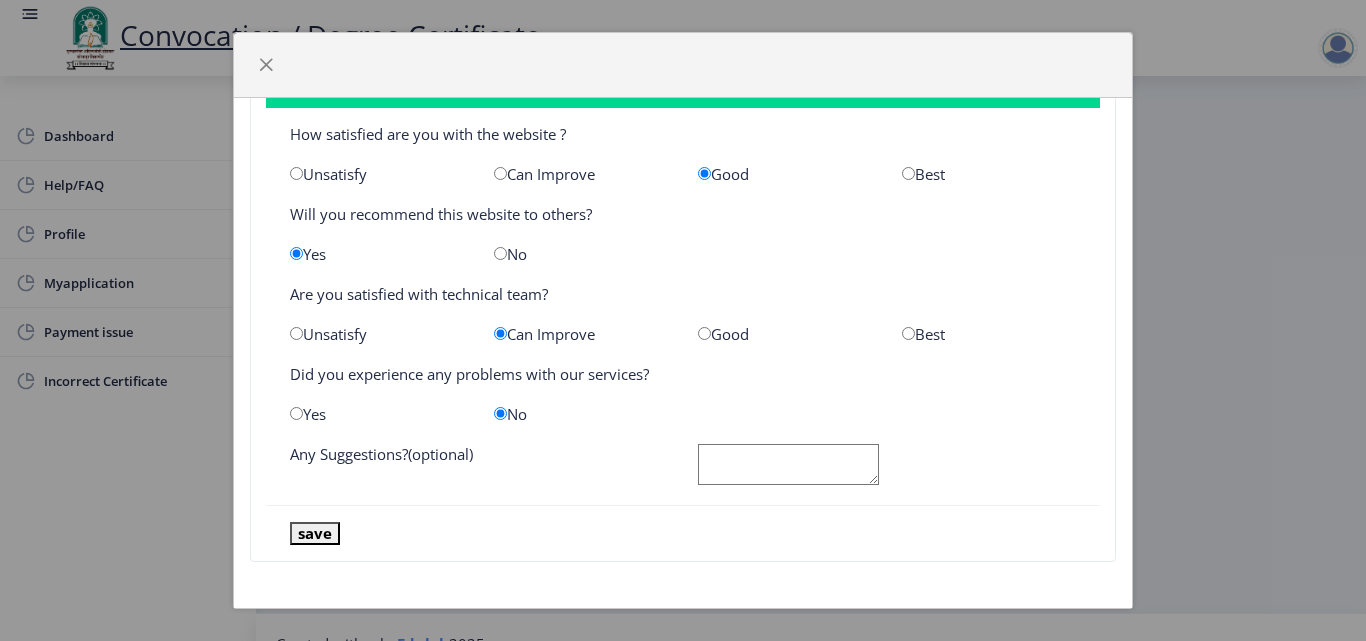 click at bounding box center [500, 333] 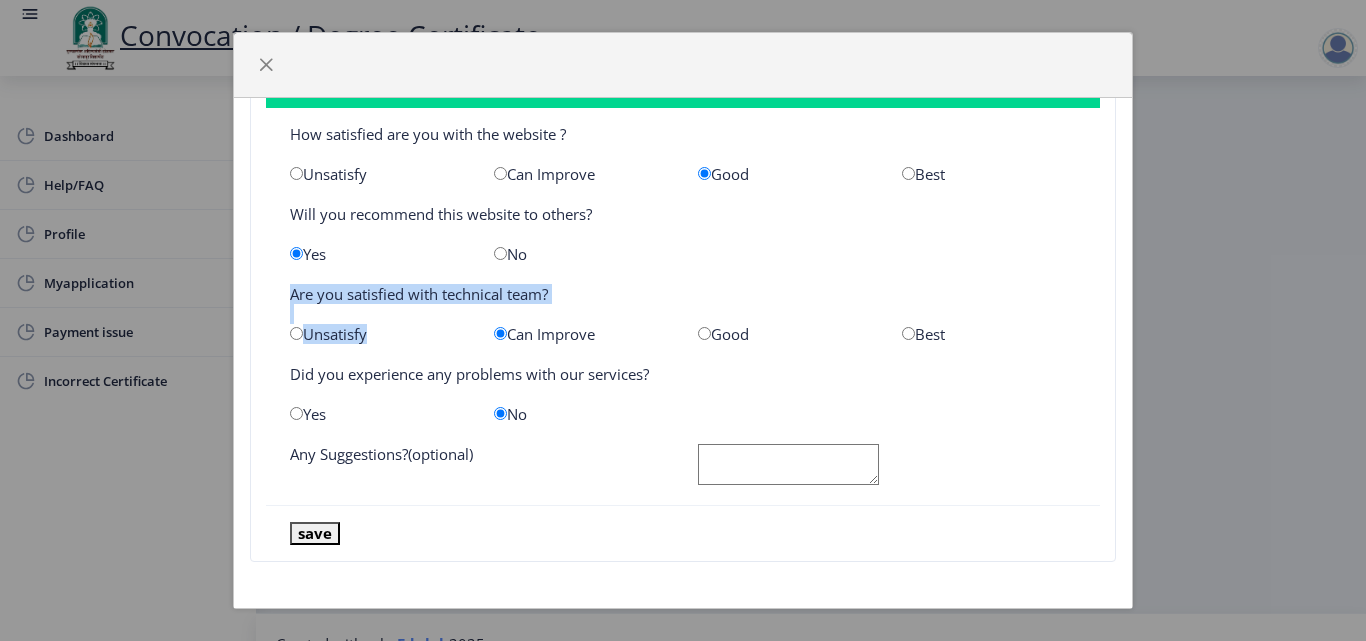 click on "How satisfied are you with the website ?   Unsatisfy   Can Improve   Good   Best   Will you recommend this website to others?   Yes   No   Are you satisfied with technical team?   Unsatisfy   Can Improve   Good   Best   Did you experience any problems with our services?   Yes   No   Any Suggestions?(optional)" 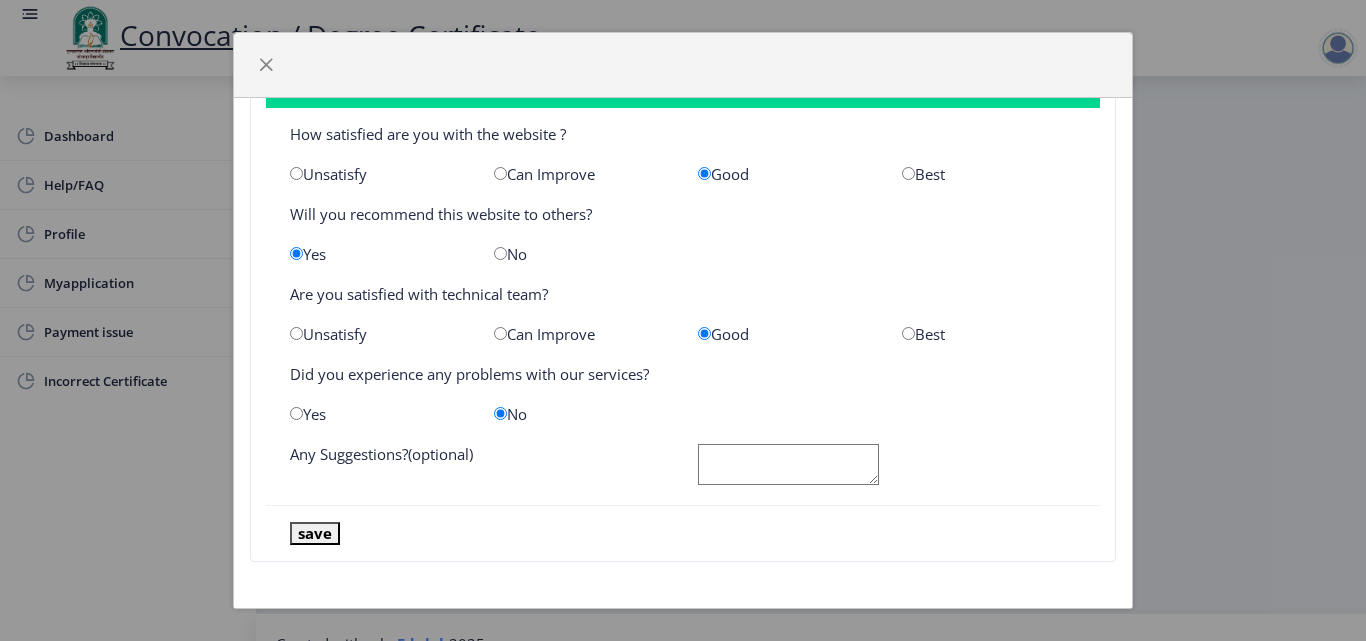 click on "How satisfied are you with the website ?   Unsatisfy   Can Improve   Good   Best   Will you recommend this website to others?   Yes   No   Are you satisfied with technical team?   Unsatisfy   Can Improve   Good   Best   Did you experience any problems with our services?   Yes   No   Any Suggestions?(optional)" 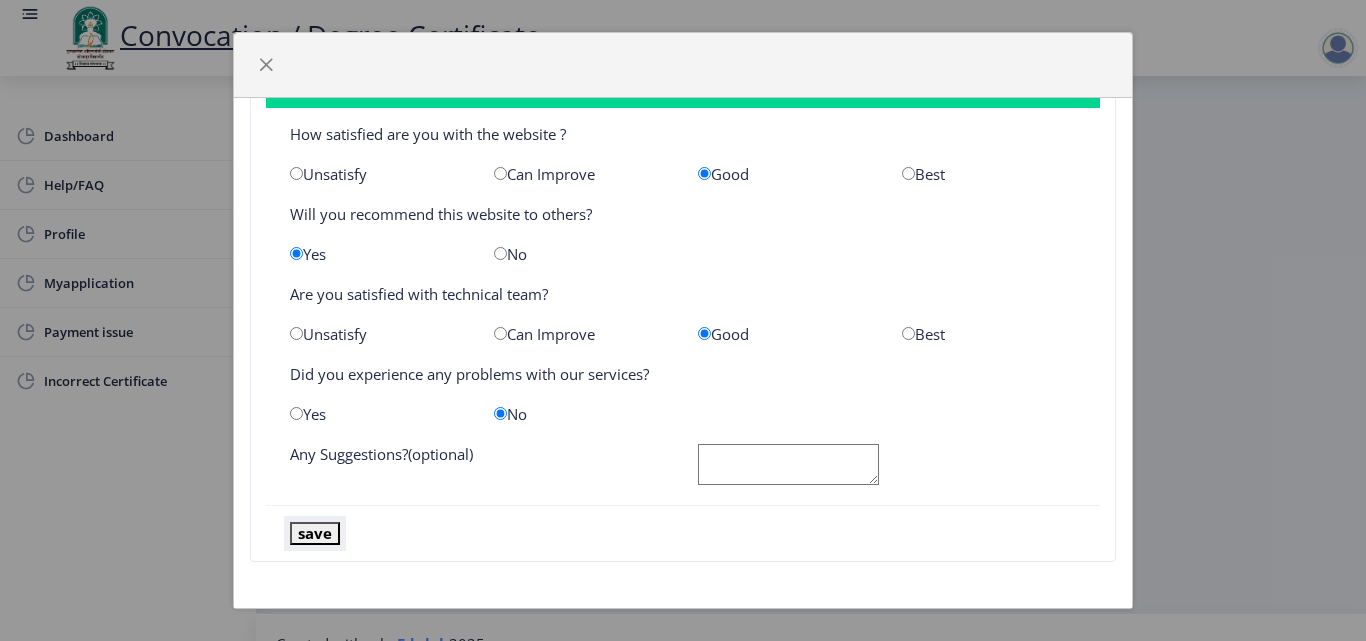 click on "save" 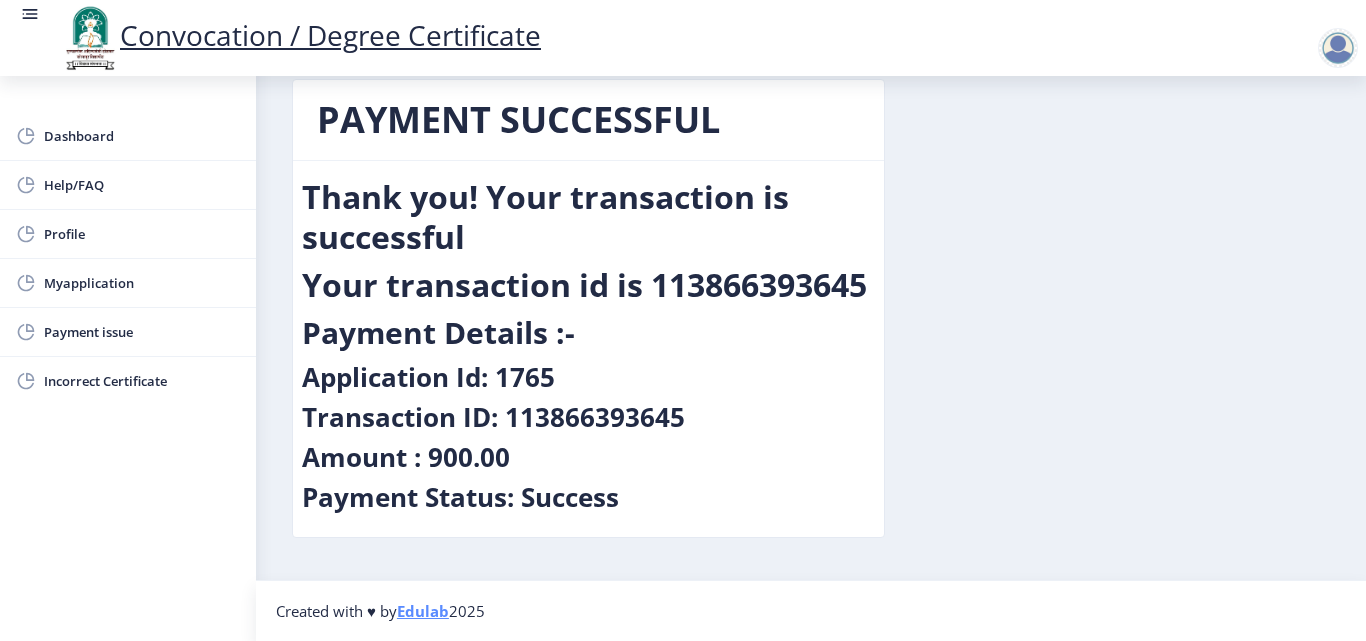 scroll, scrollTop: 33, scrollLeft: 0, axis: vertical 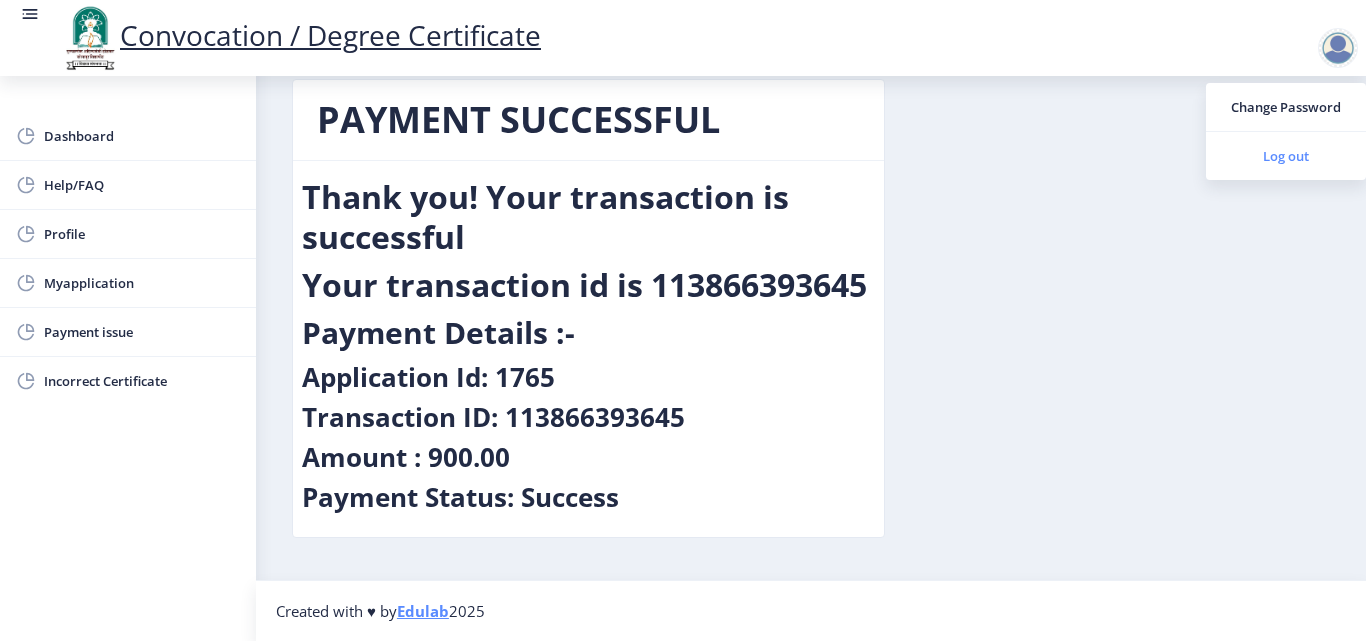 click on "Log out" at bounding box center [1286, 156] 